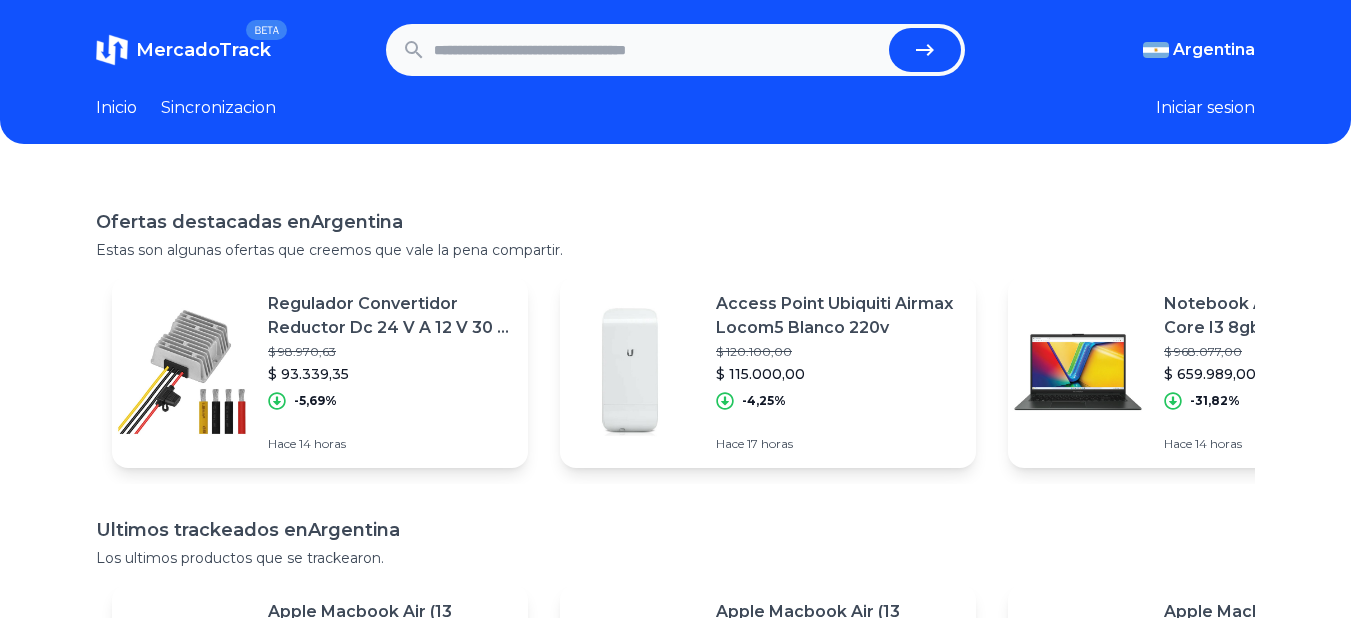scroll, scrollTop: 0, scrollLeft: 0, axis: both 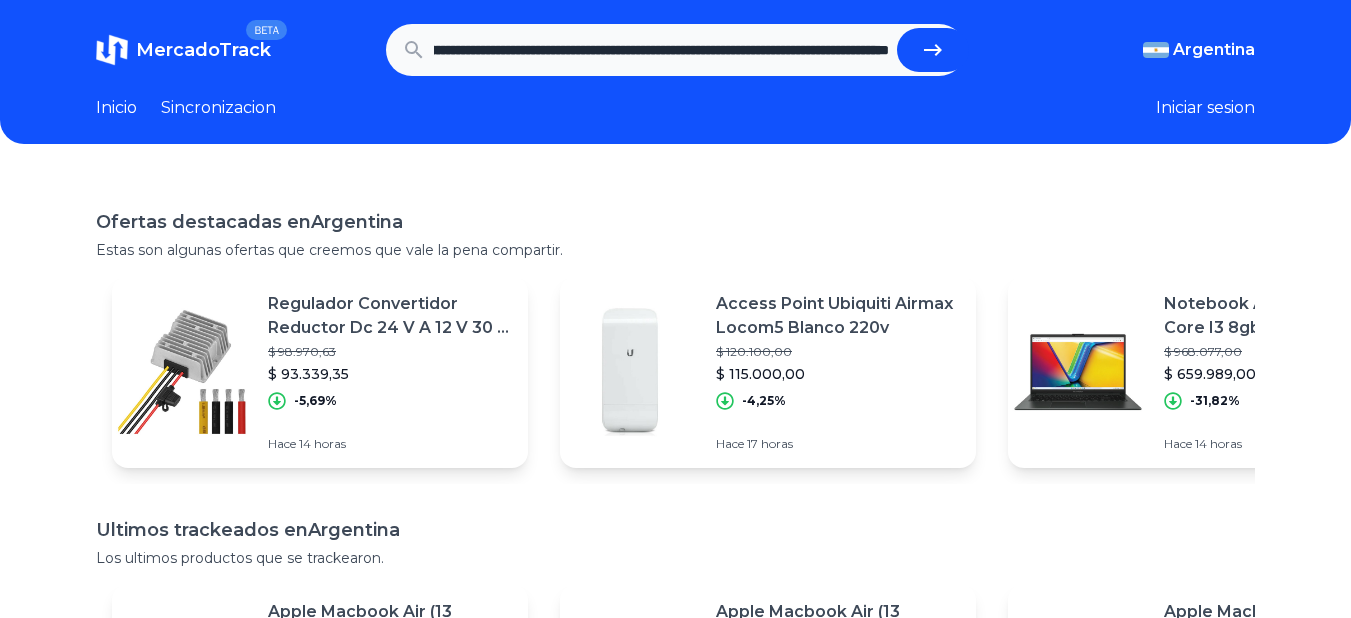 type on "**********" 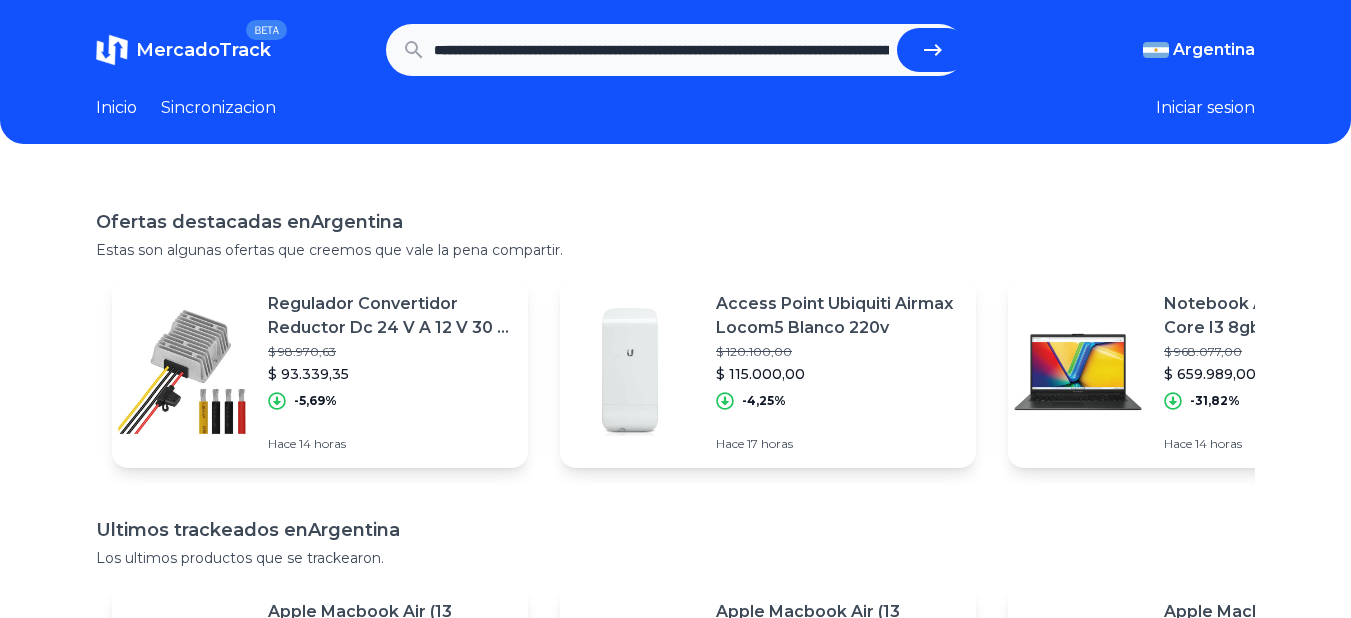 click at bounding box center (933, 50) 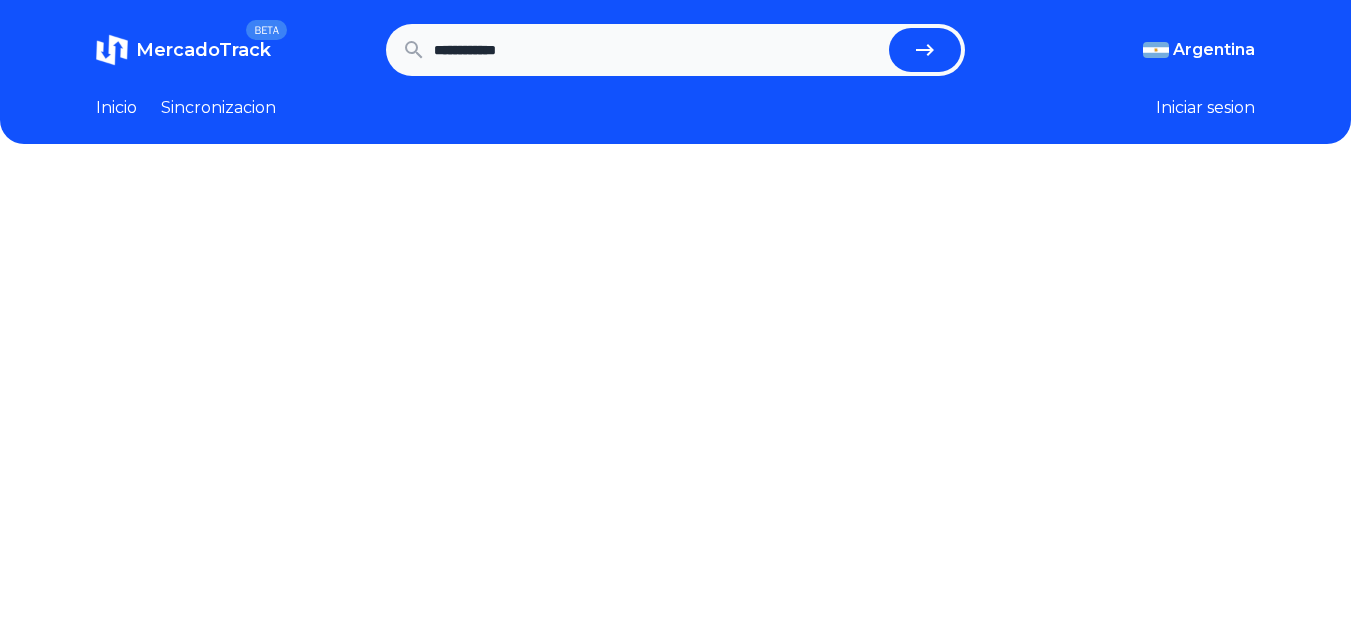 scroll, scrollTop: 0, scrollLeft: 0, axis: both 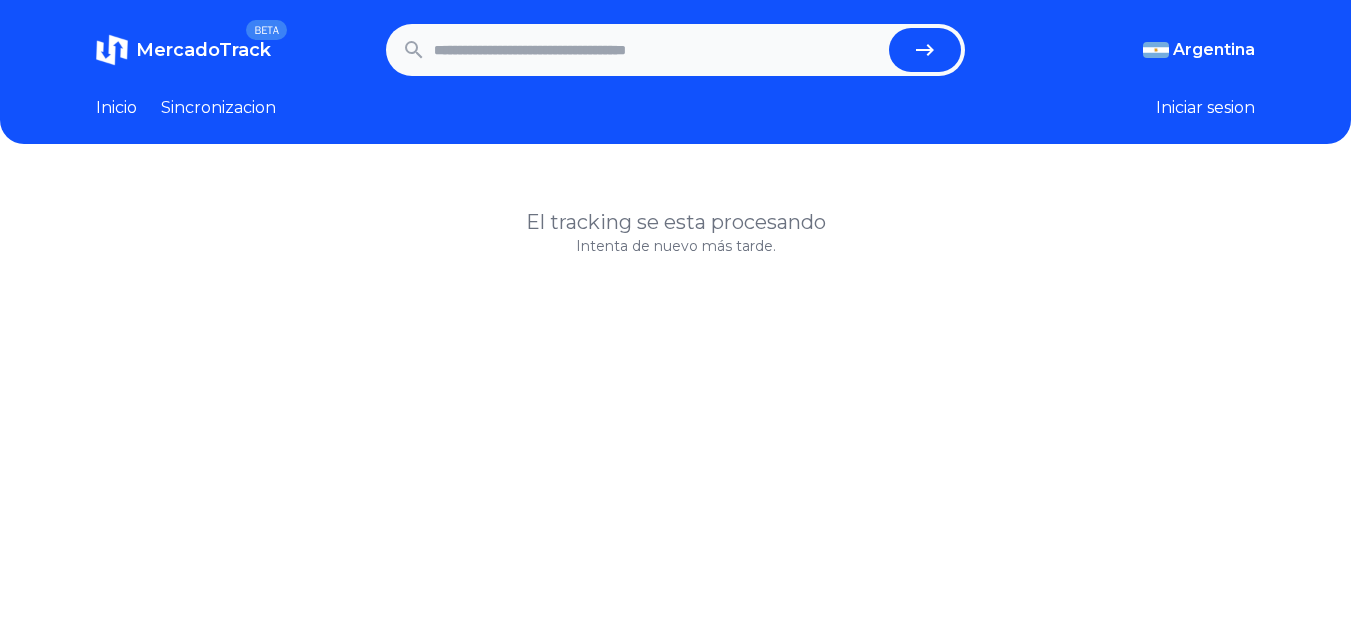 click at bounding box center (658, 50) 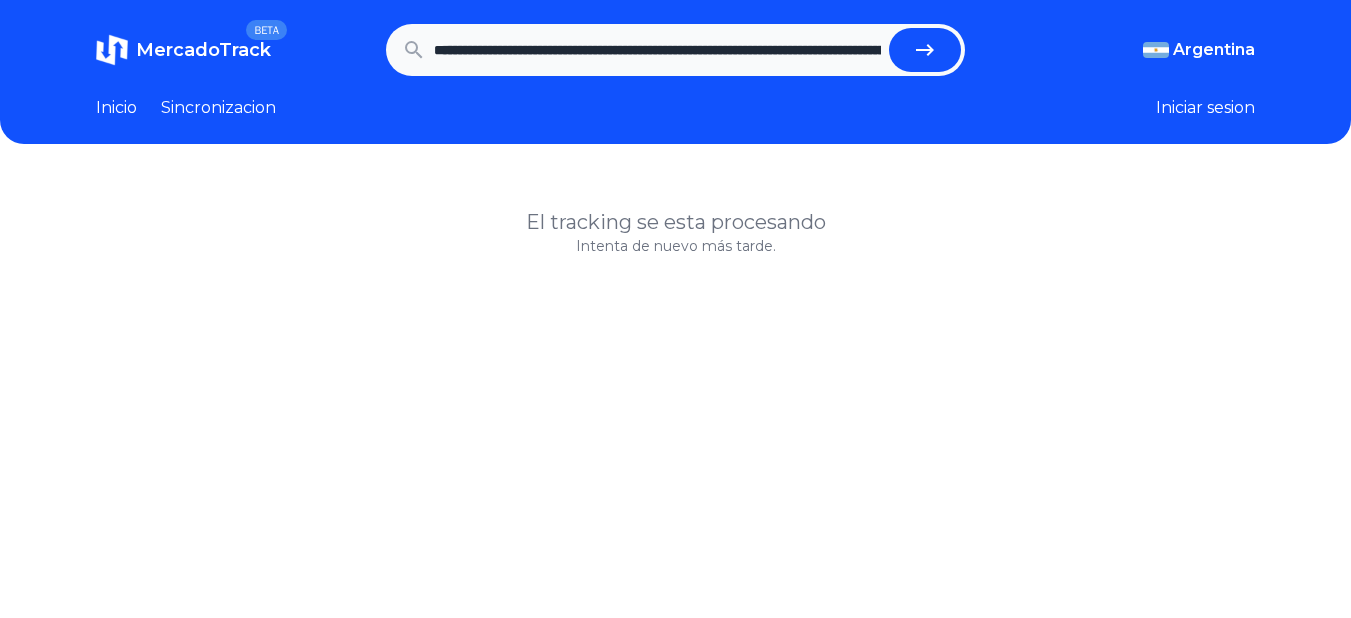 scroll, scrollTop: 0, scrollLeft: 1606, axis: horizontal 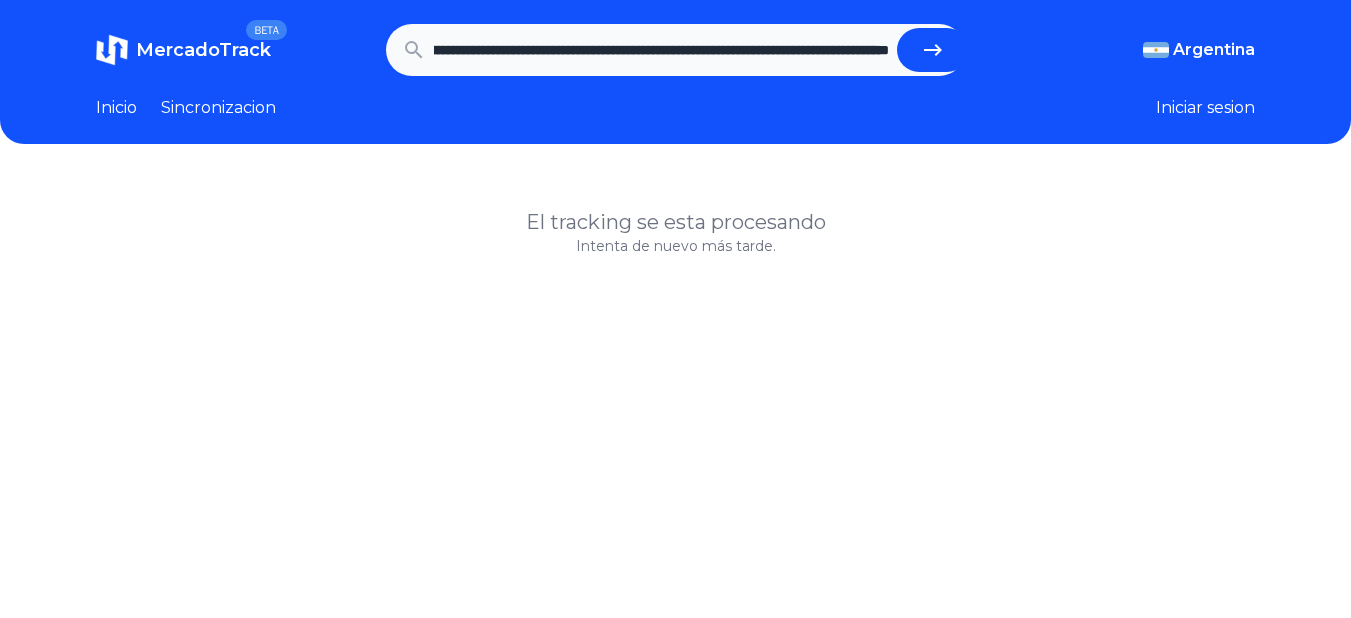 type on "**********" 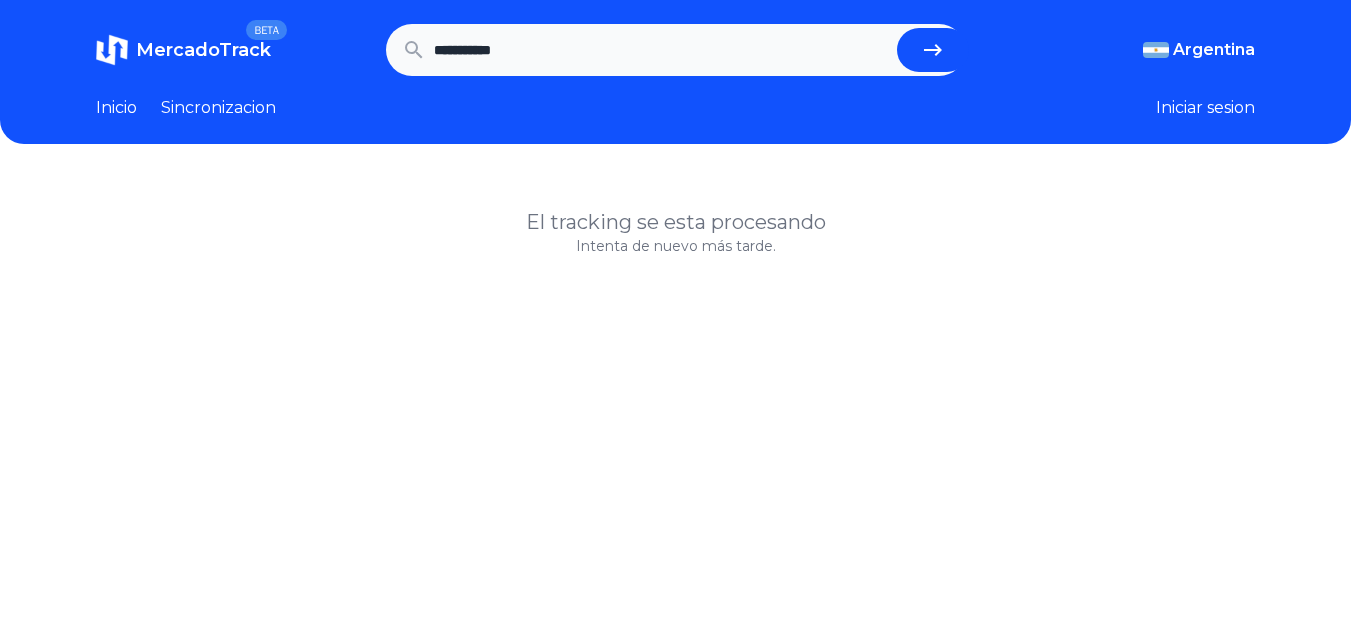 scroll, scrollTop: 0, scrollLeft: 0, axis: both 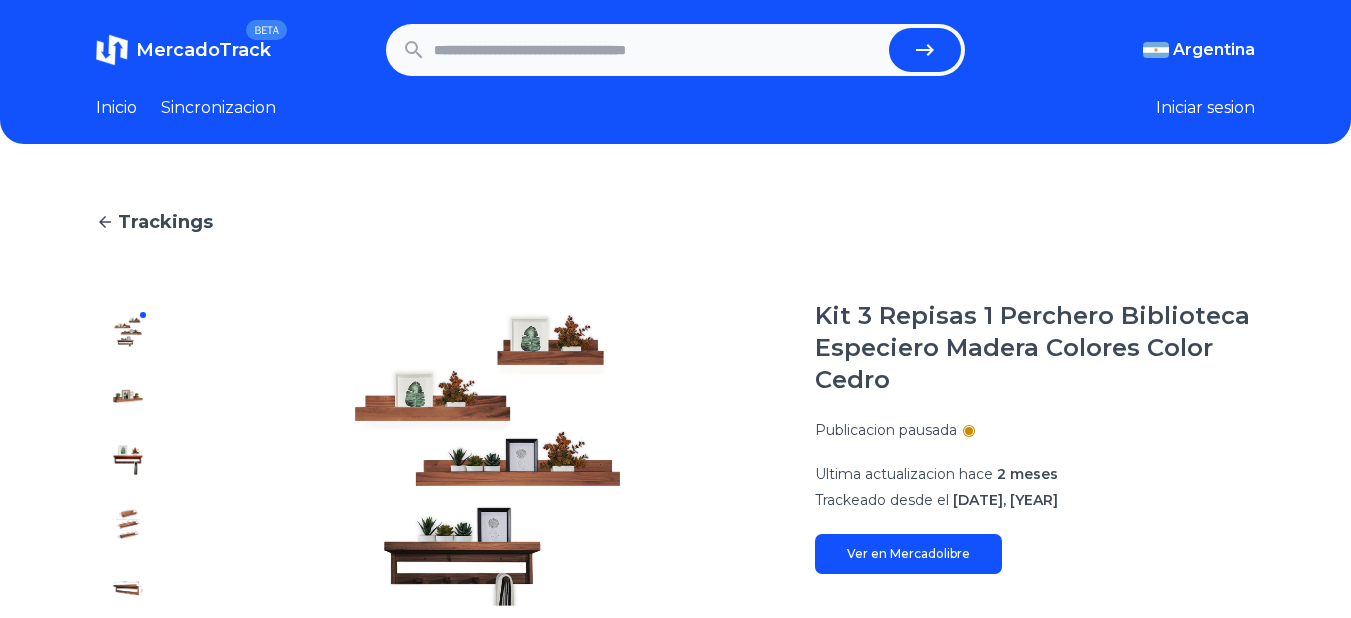 click at bounding box center (658, 50) 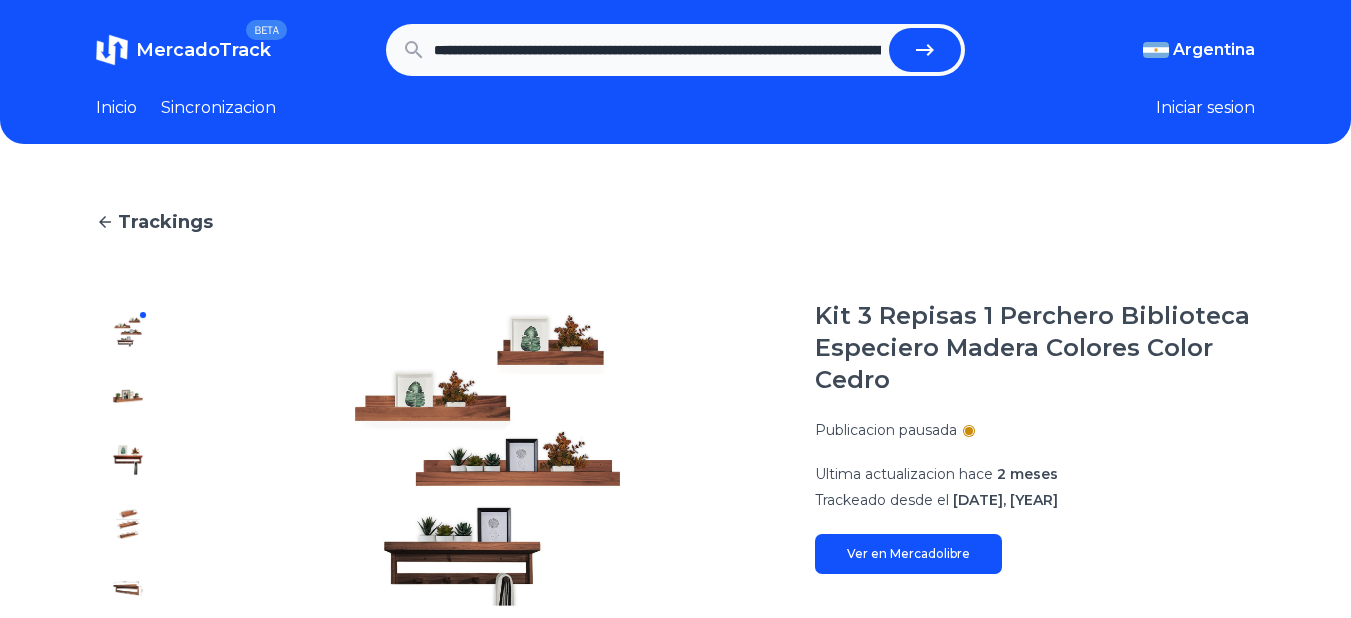 scroll, scrollTop: 0, scrollLeft: 3446, axis: horizontal 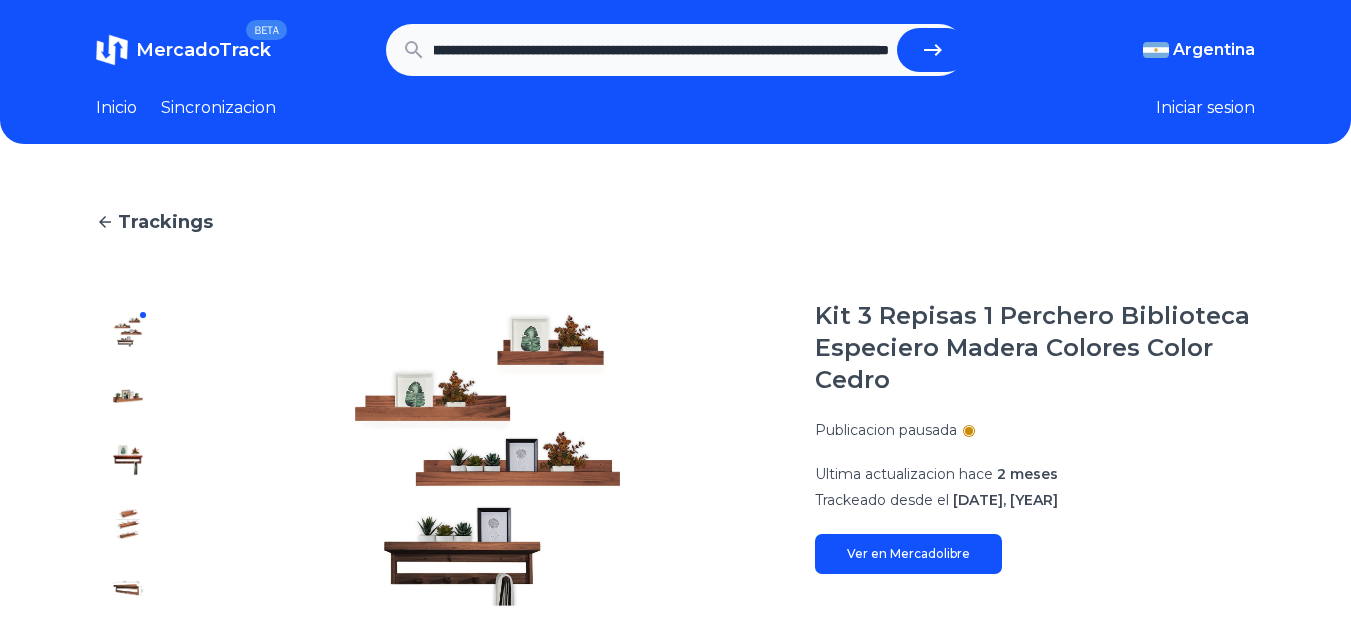 type on "**********" 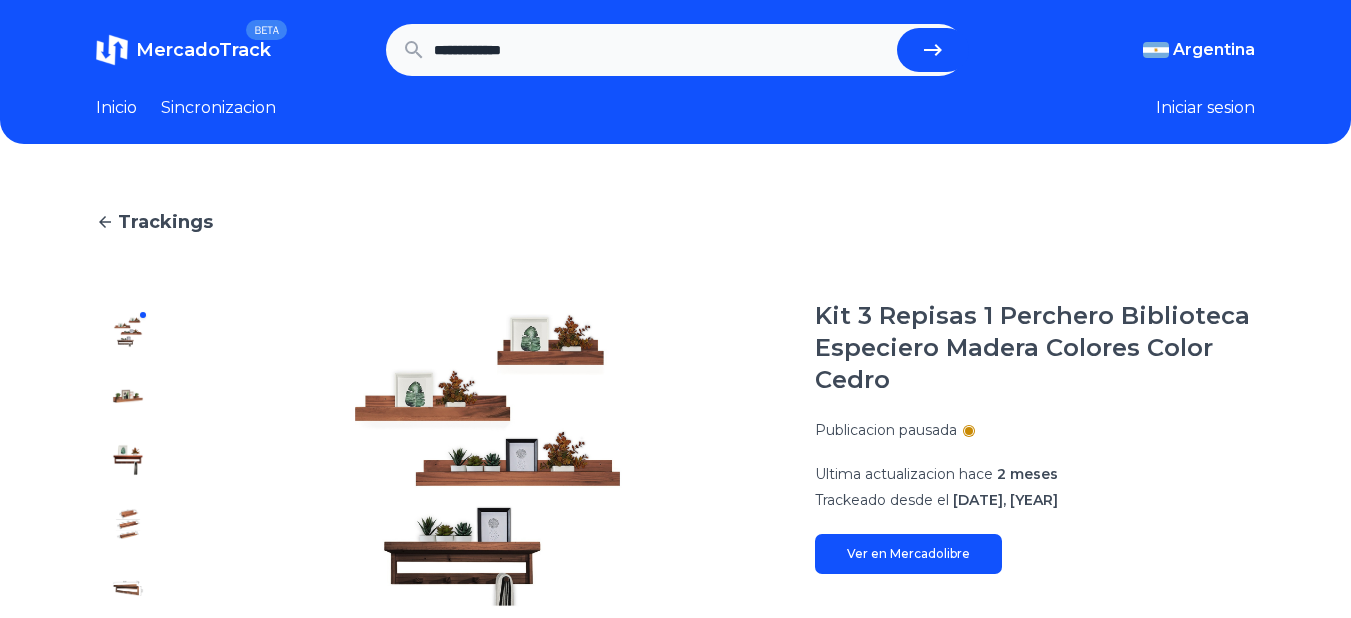 scroll, scrollTop: 0, scrollLeft: 0, axis: both 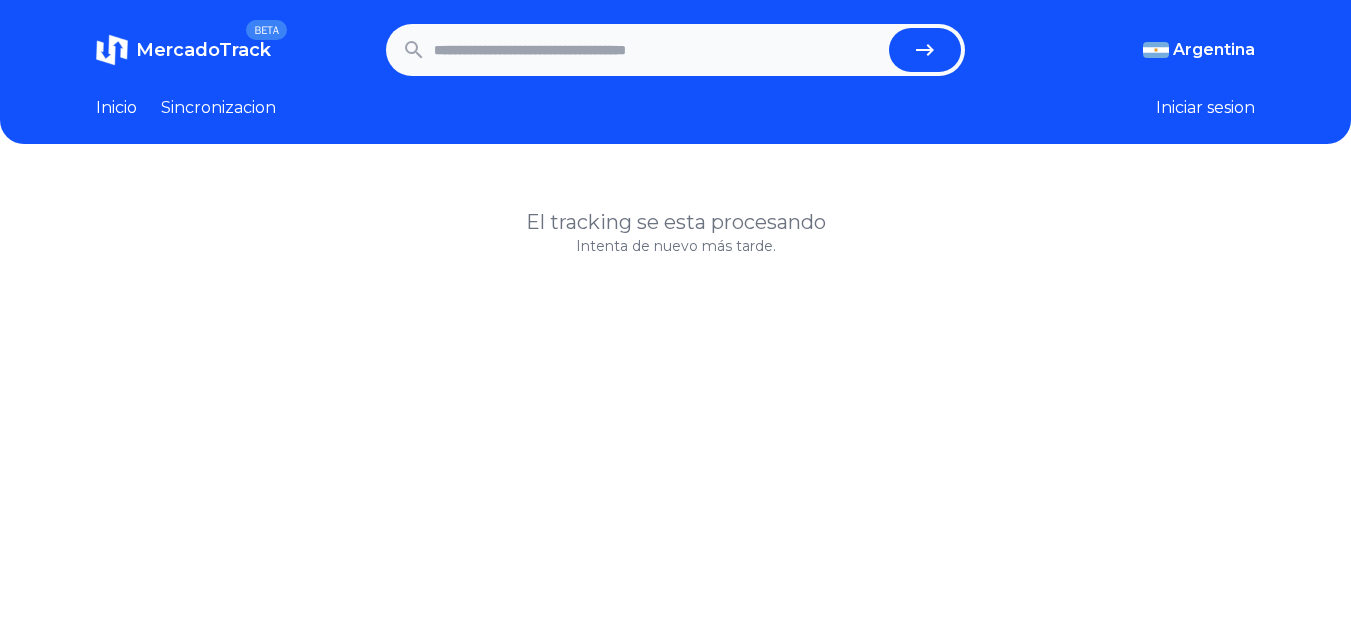paste on "**********" 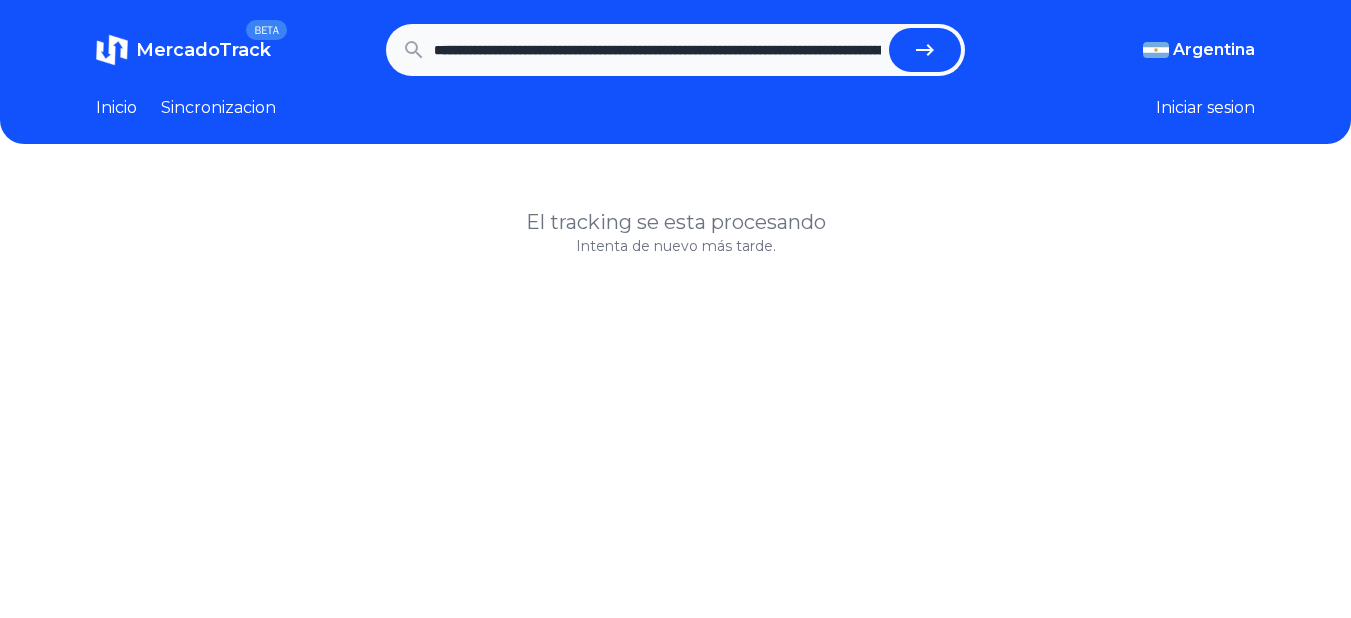scroll, scrollTop: 0, scrollLeft: 3286, axis: horizontal 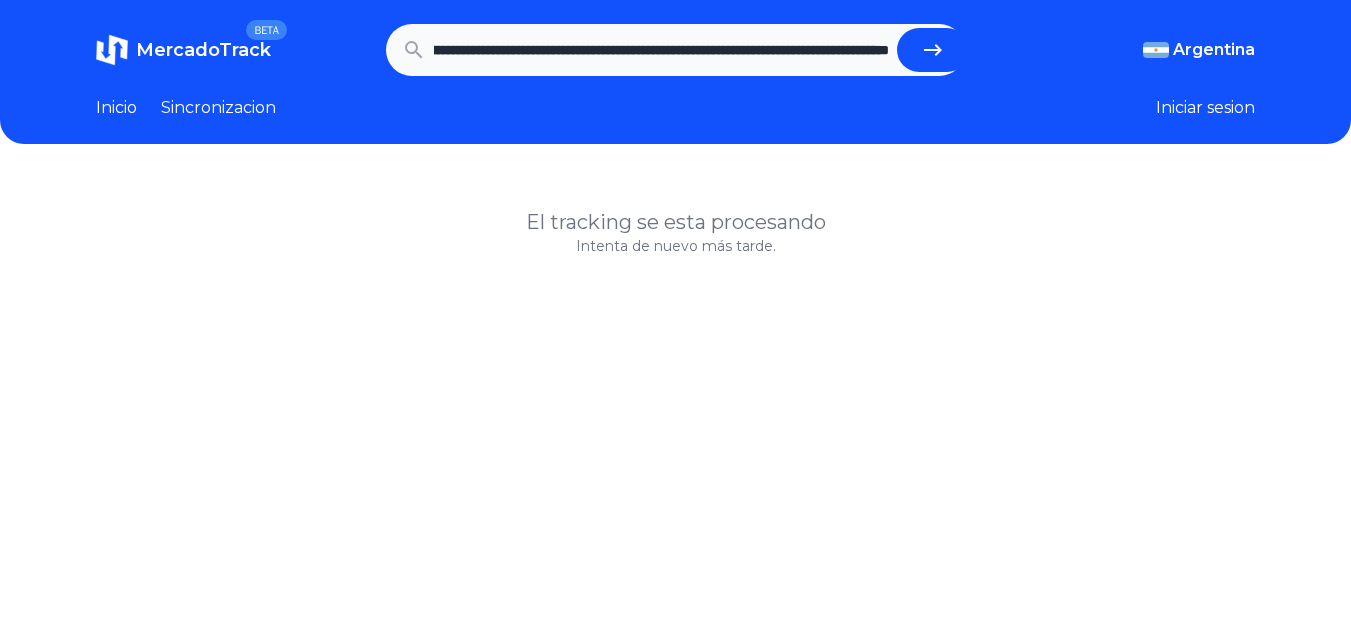 type on "**********" 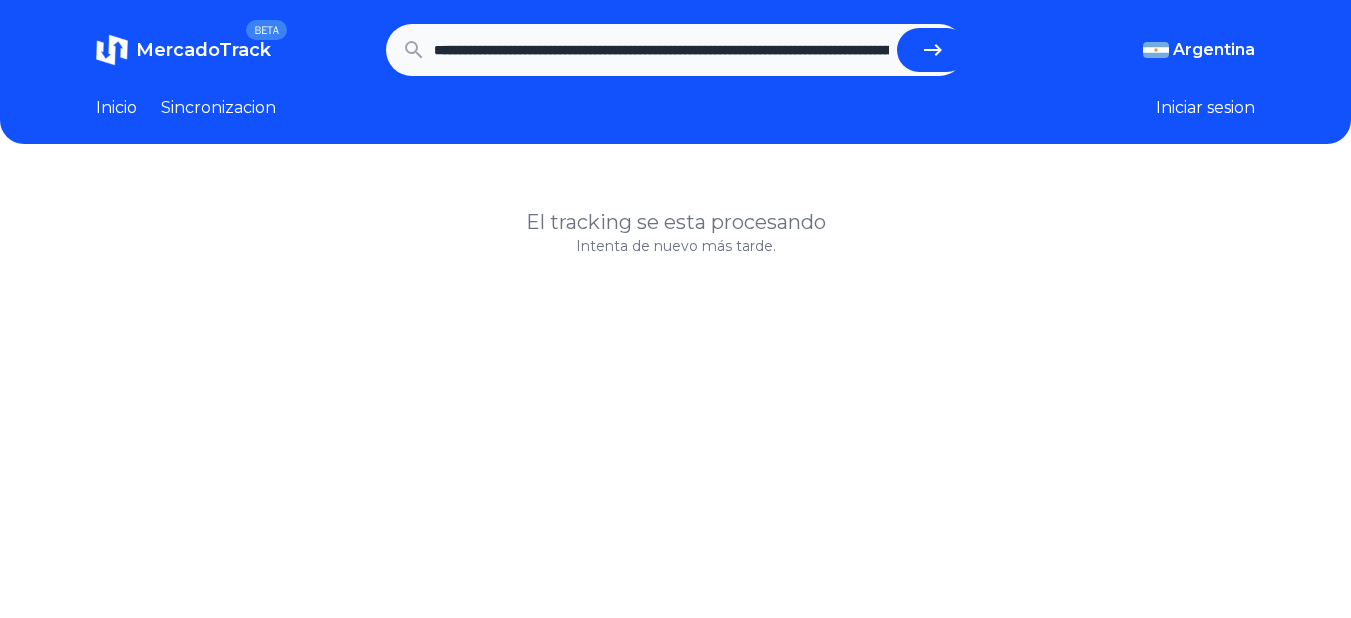 click at bounding box center (933, 50) 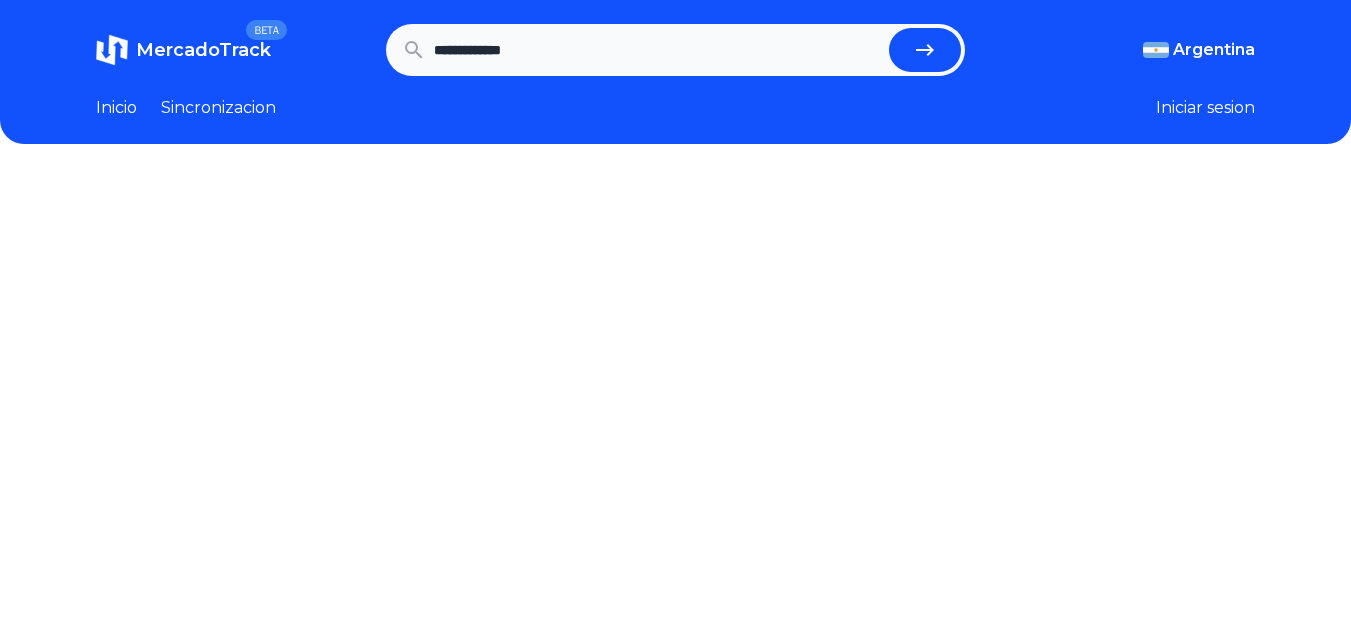 scroll, scrollTop: 0, scrollLeft: 0, axis: both 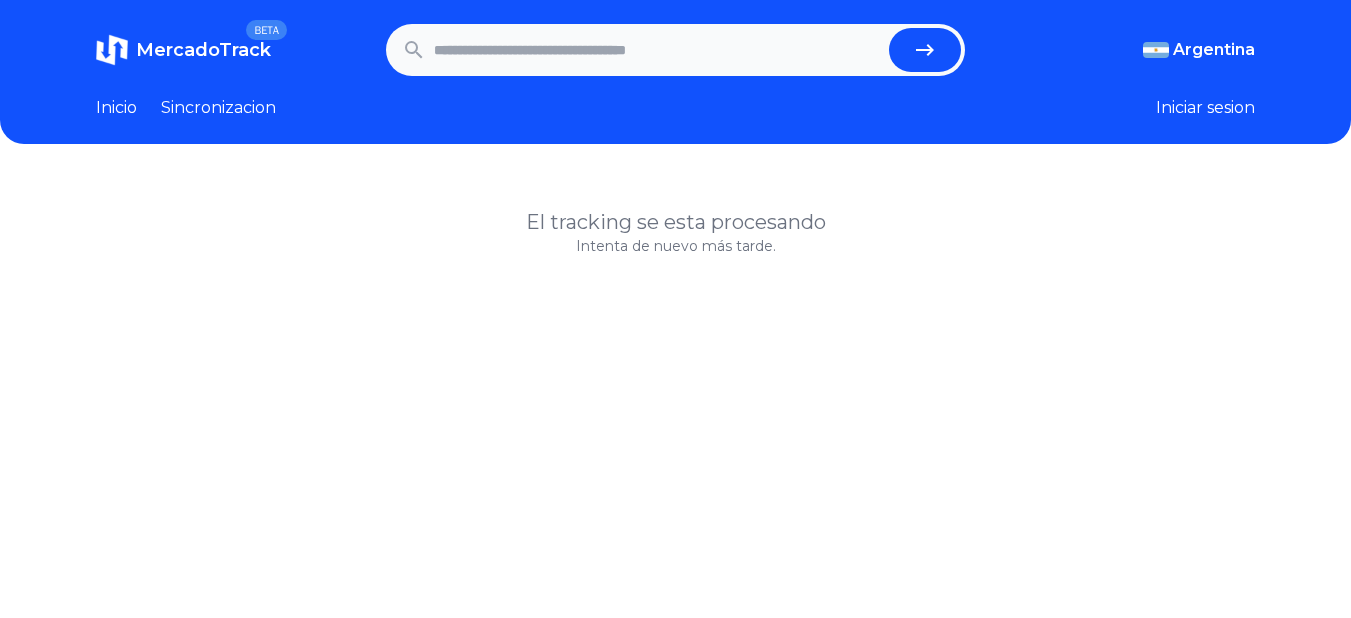 paste on "**********" 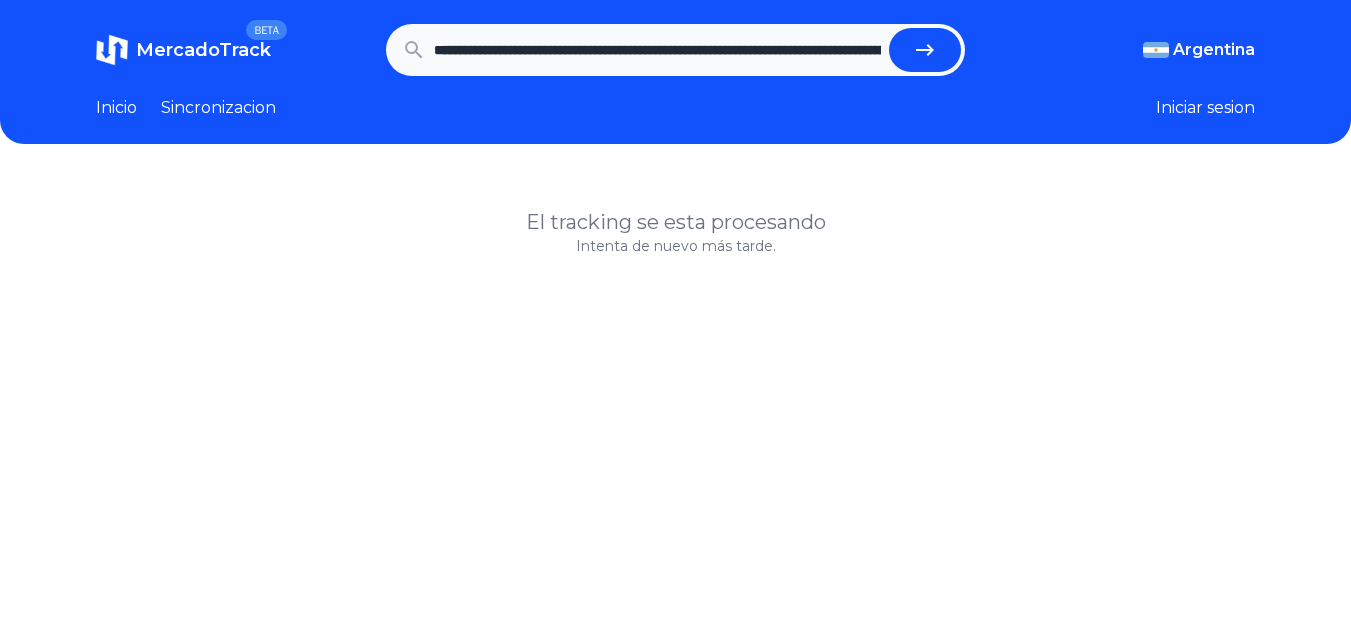 scroll, scrollTop: 0, scrollLeft: 3212, axis: horizontal 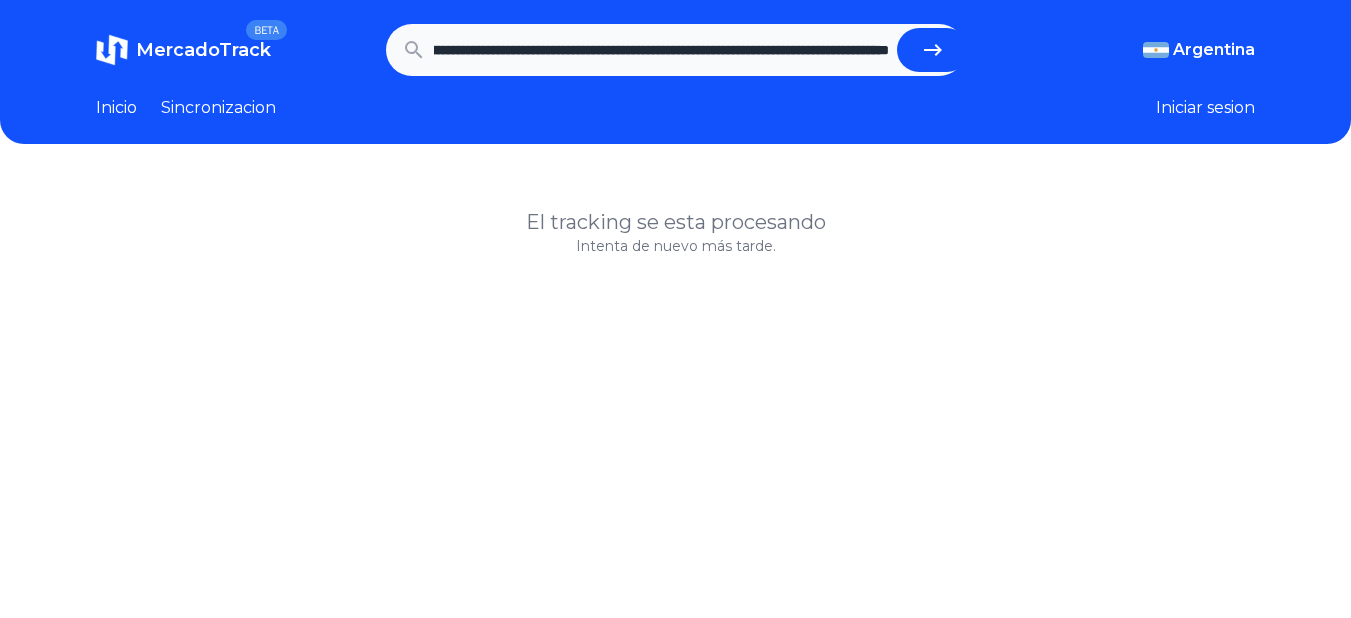 type on "**********" 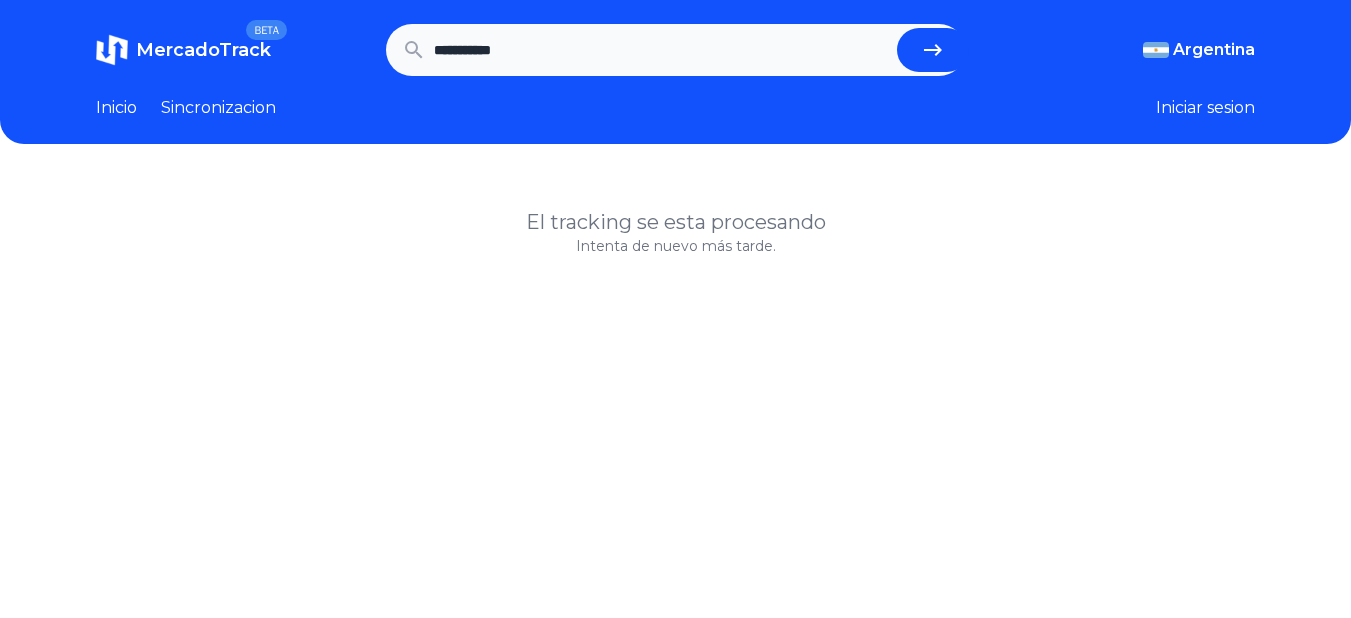 scroll, scrollTop: 0, scrollLeft: 0, axis: both 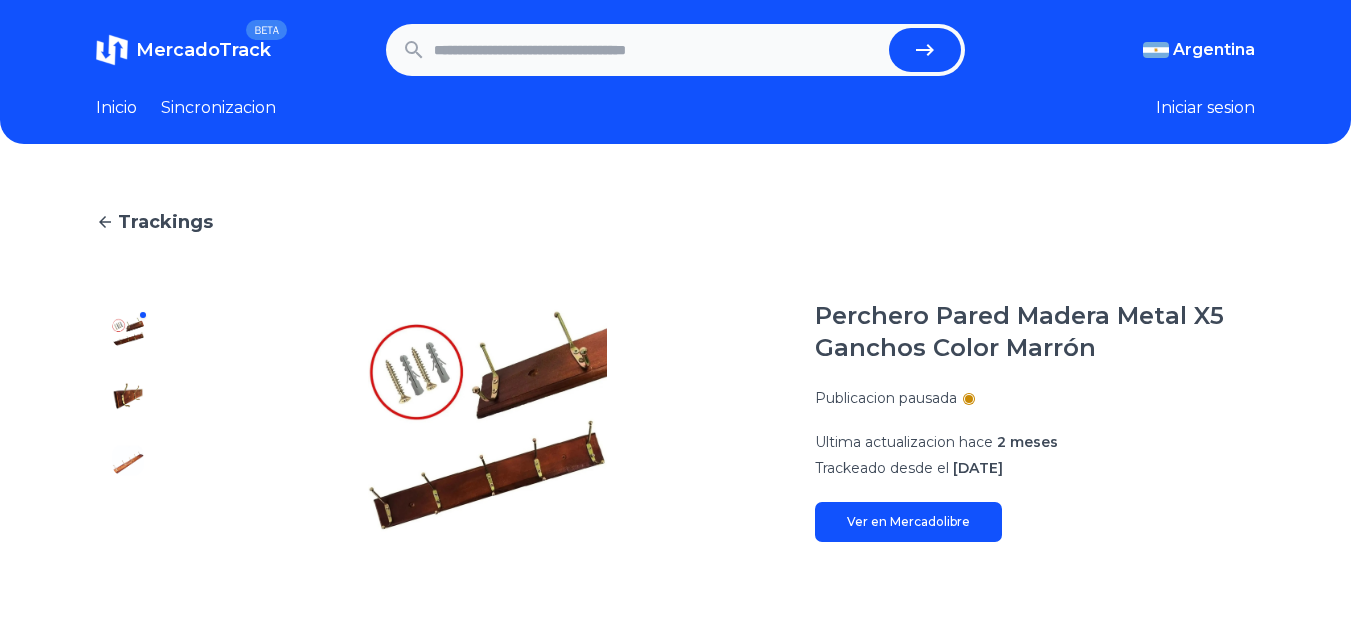 paste on "**********" 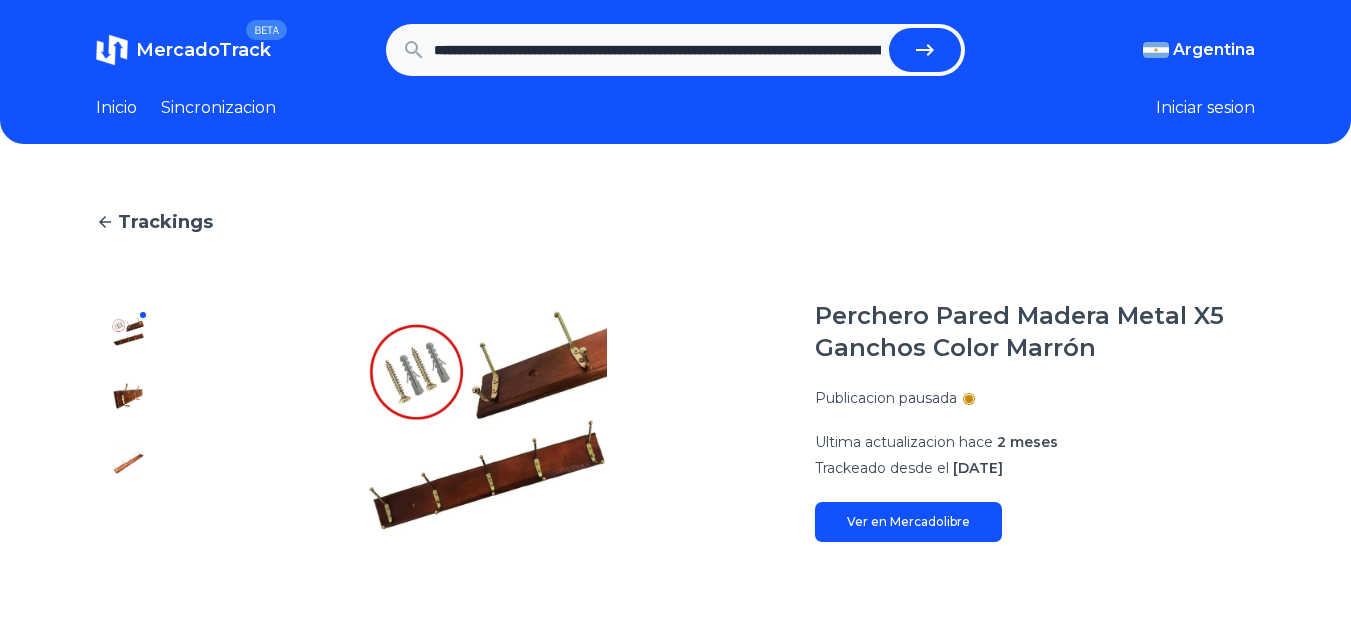 scroll, scrollTop: 0, scrollLeft: 1615, axis: horizontal 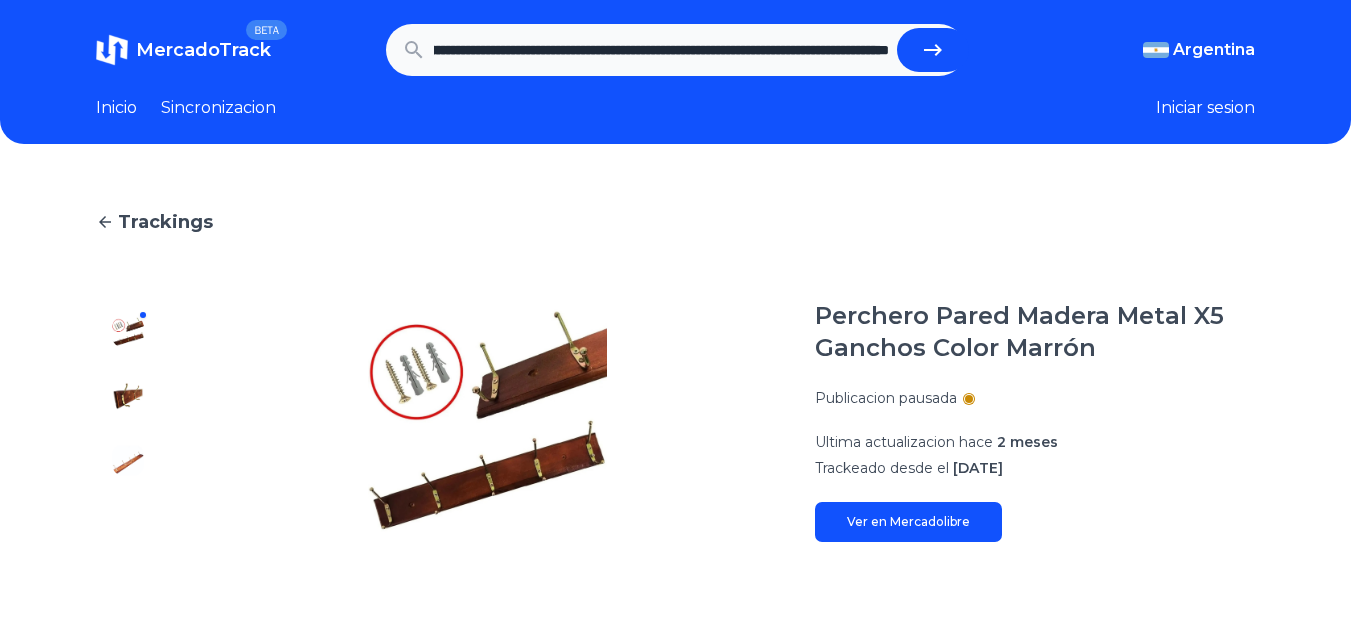 type on "**********" 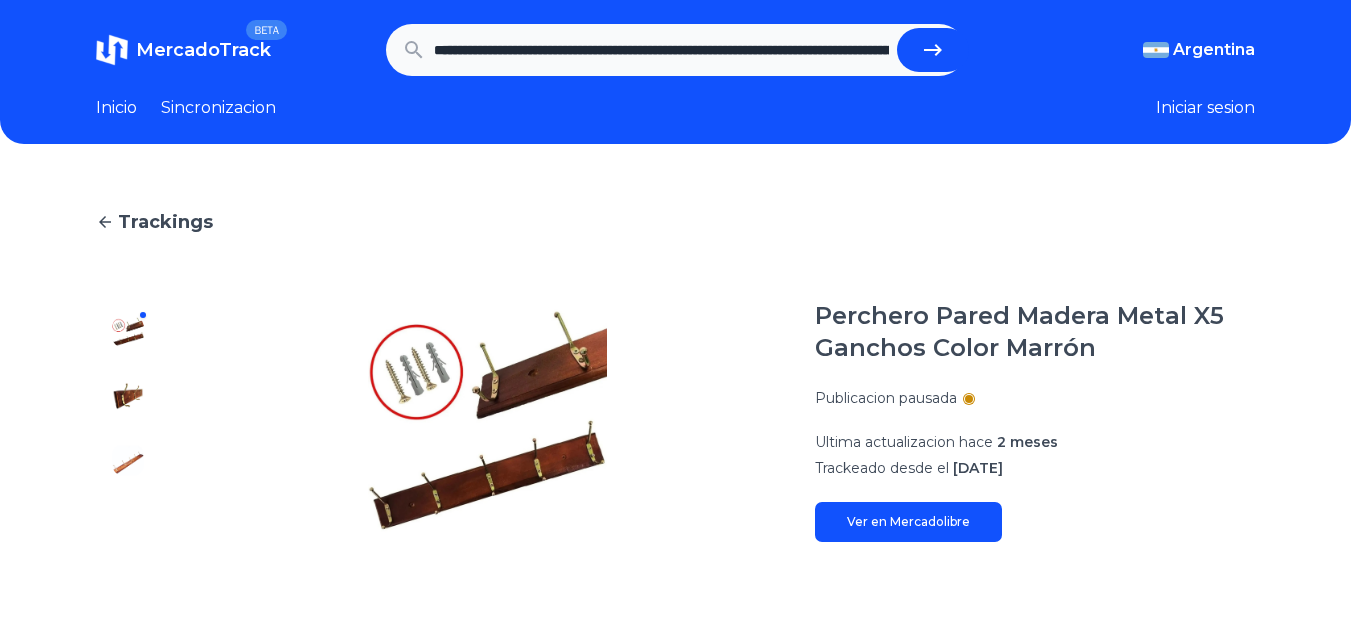 click at bounding box center (933, 50) 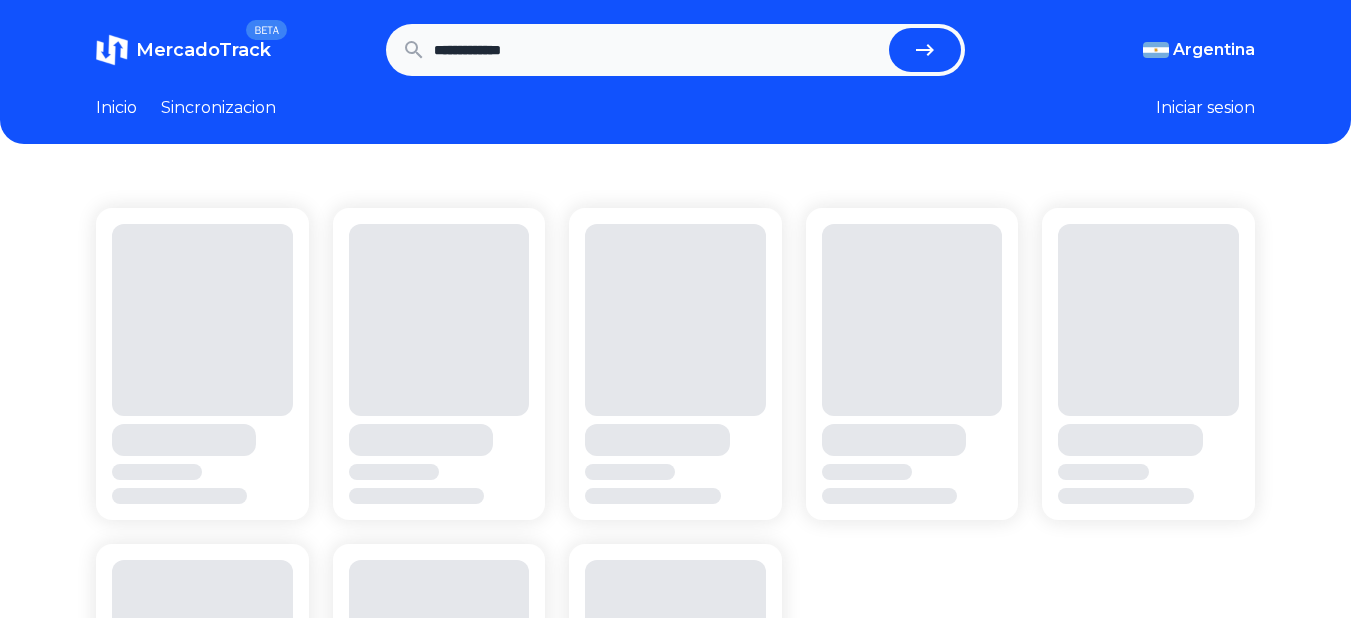 scroll, scrollTop: 0, scrollLeft: 0, axis: both 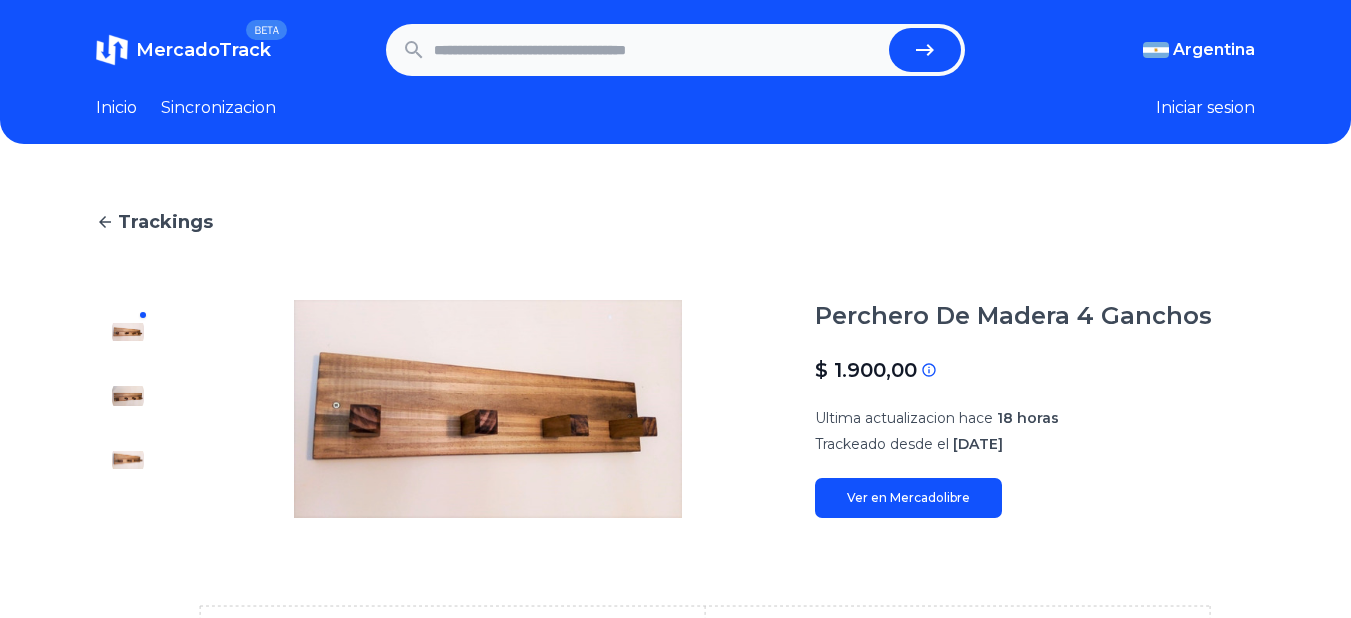 click at bounding box center [658, 50] 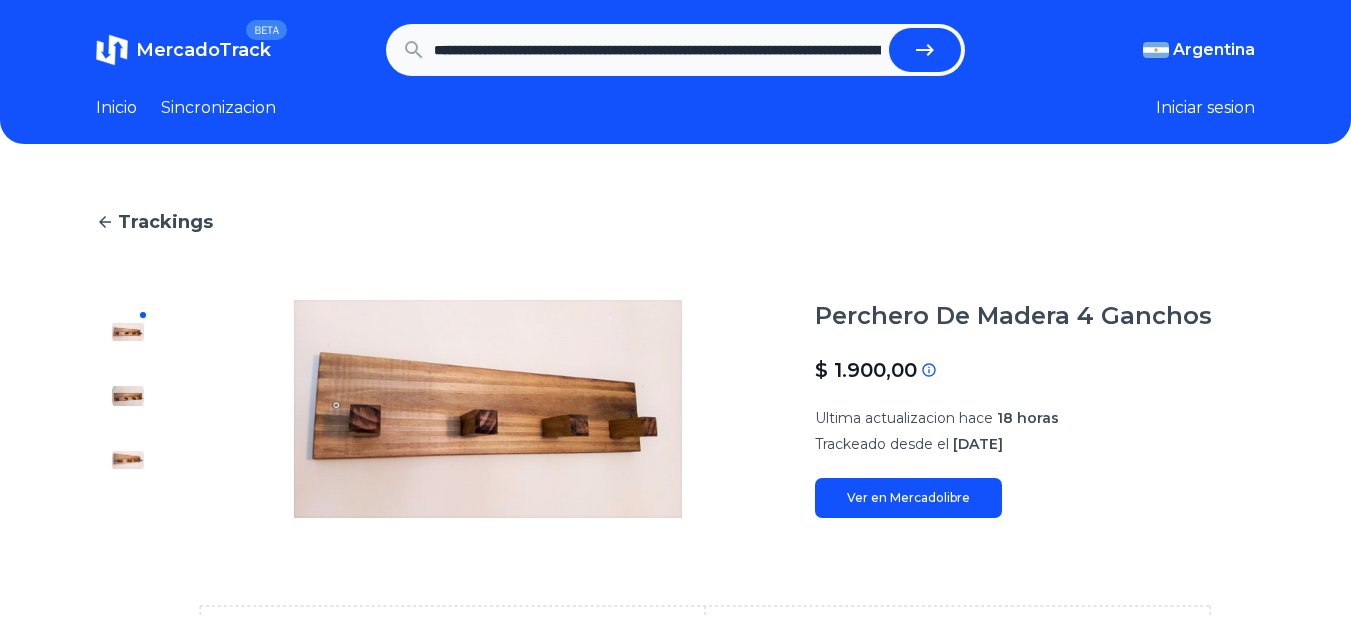 scroll, scrollTop: 0, scrollLeft: 1633, axis: horizontal 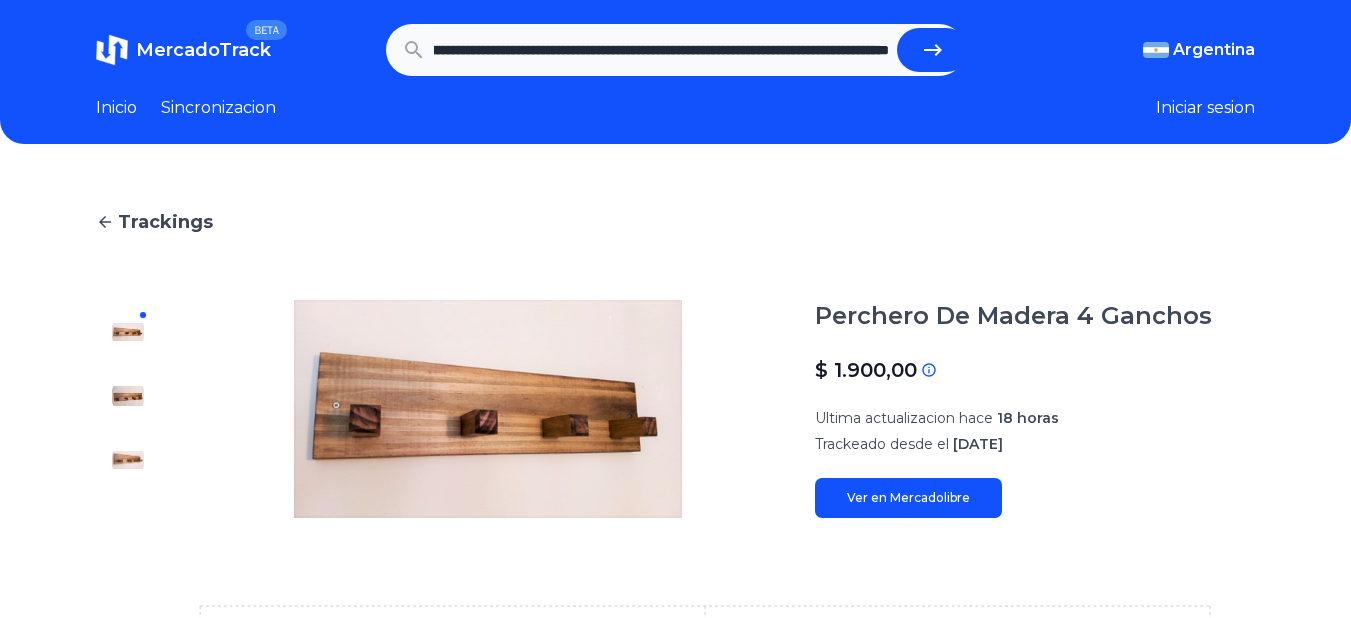 type on "**********" 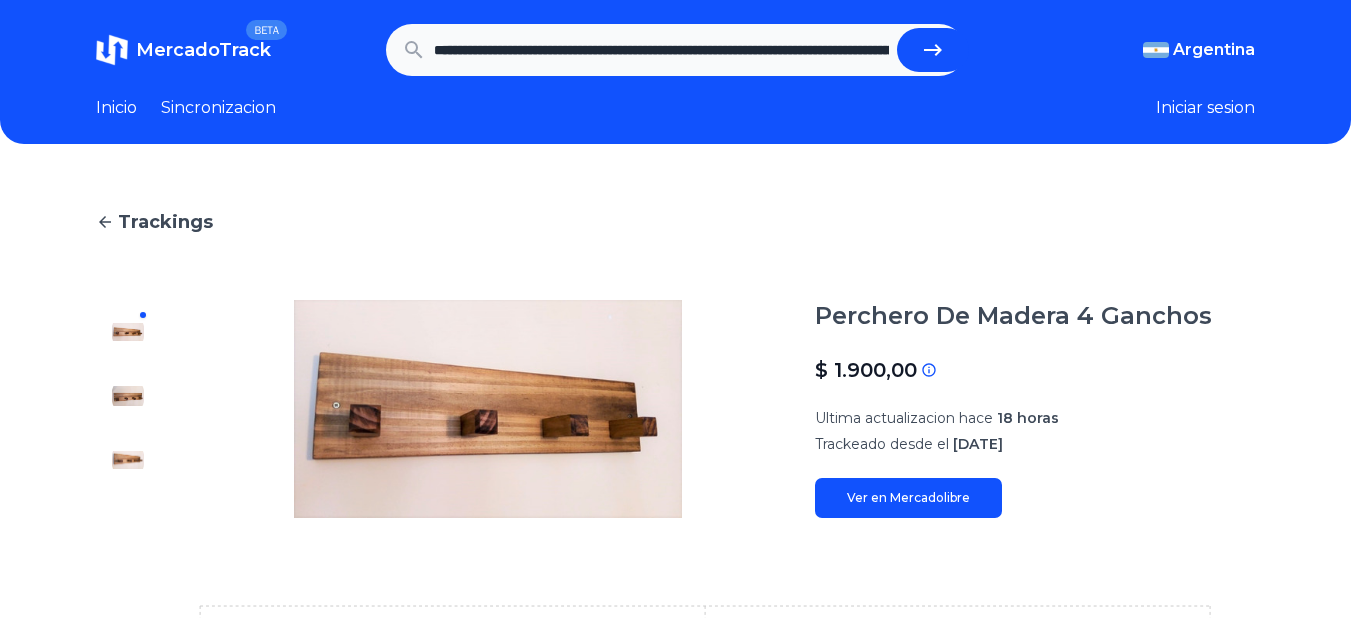 click at bounding box center [933, 50] 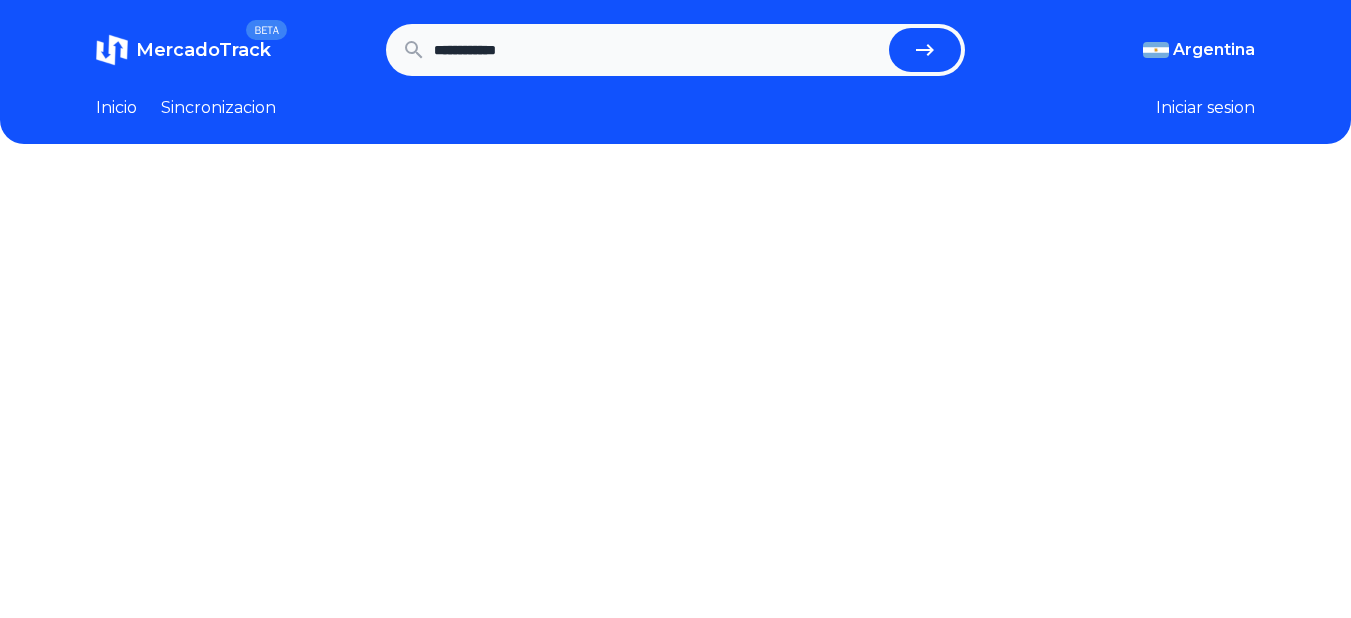 scroll, scrollTop: 0, scrollLeft: 0, axis: both 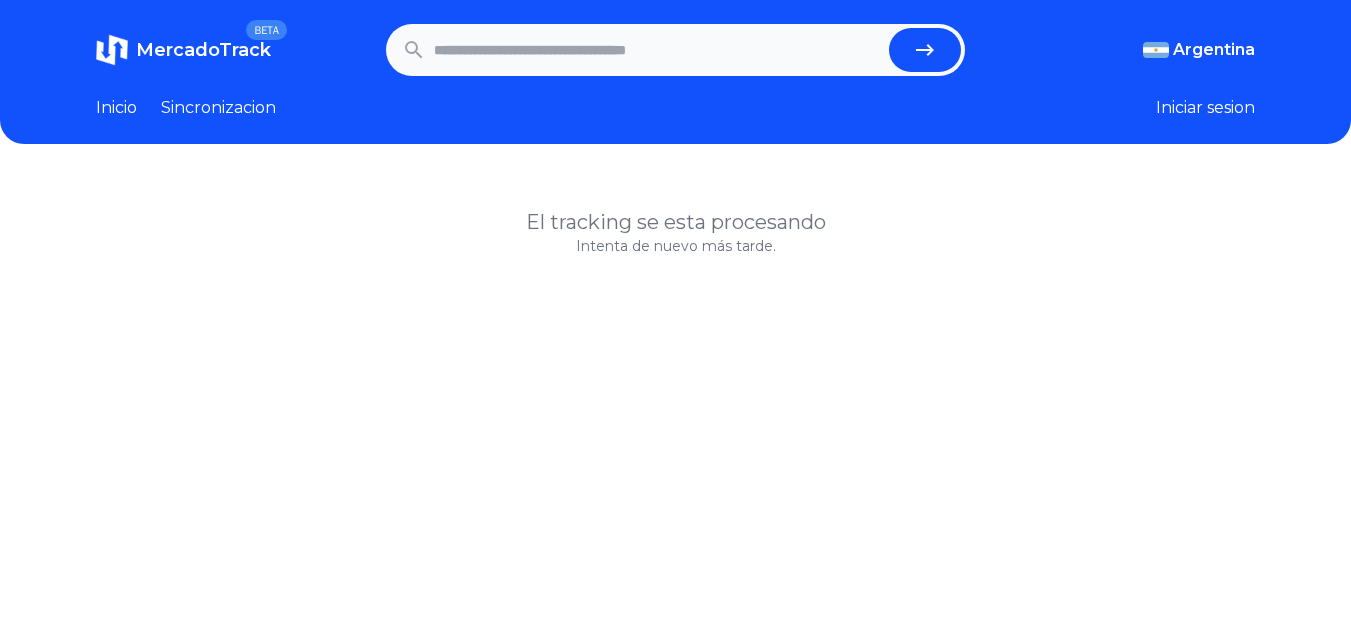 click at bounding box center [658, 50] 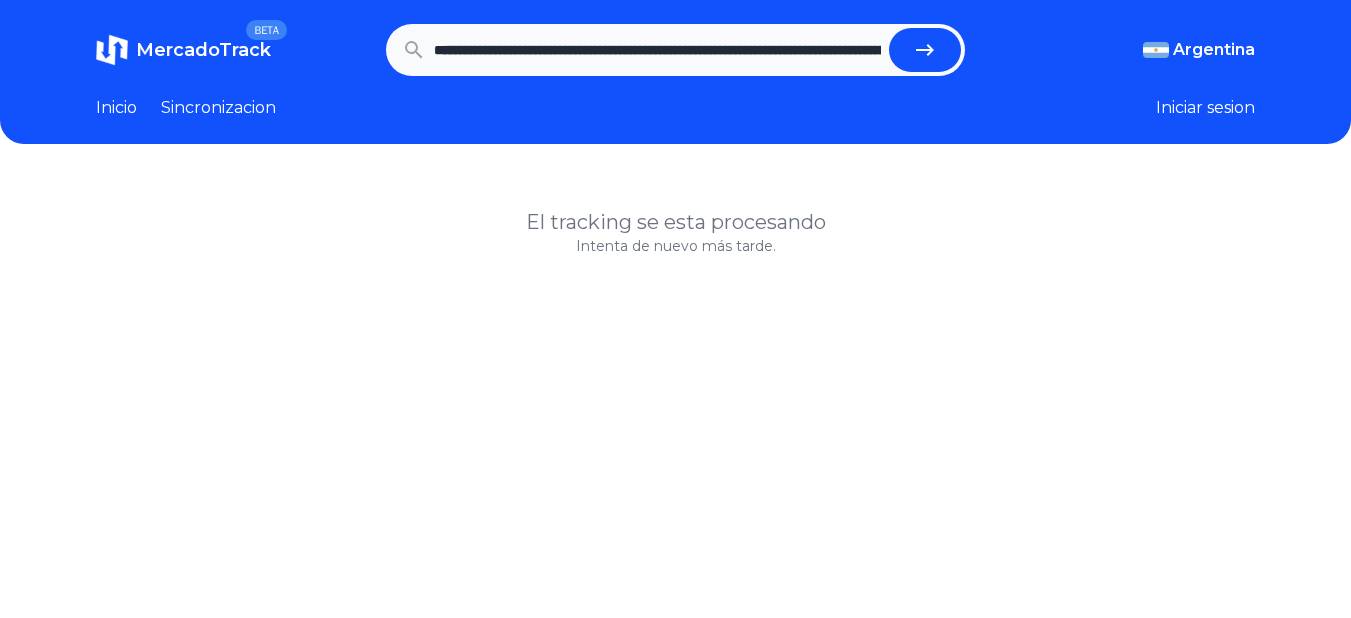 scroll, scrollTop: 0, scrollLeft: 3460, axis: horizontal 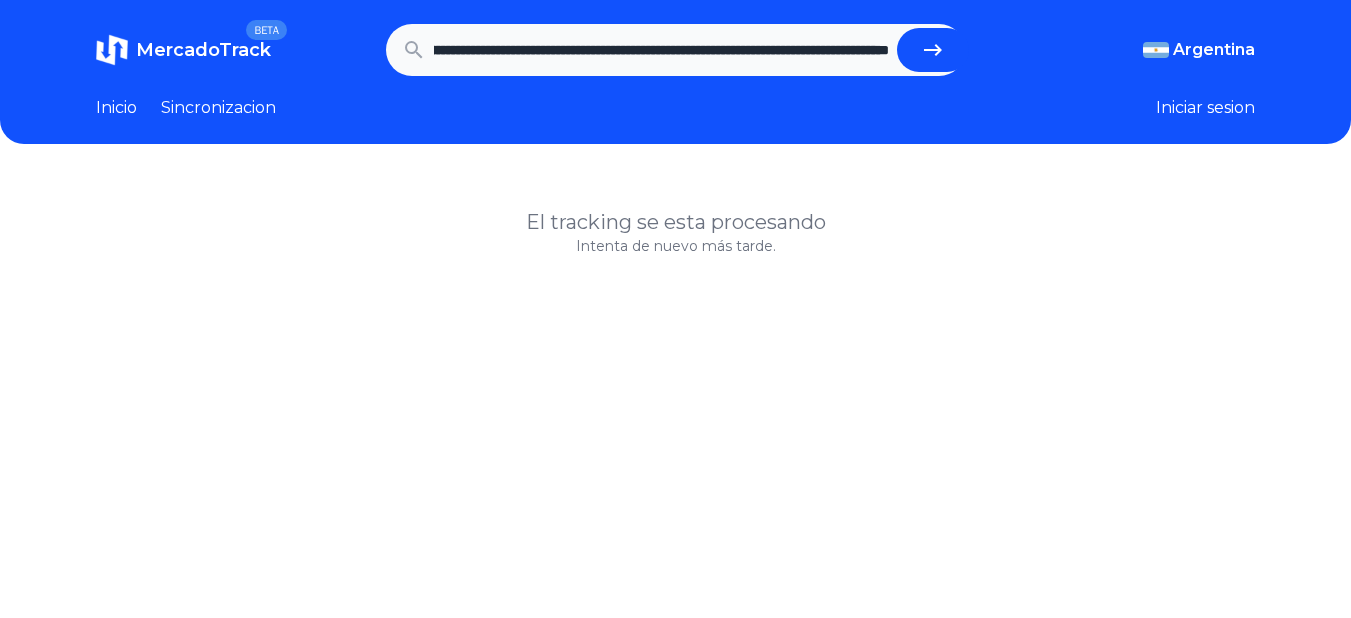 type on "**********" 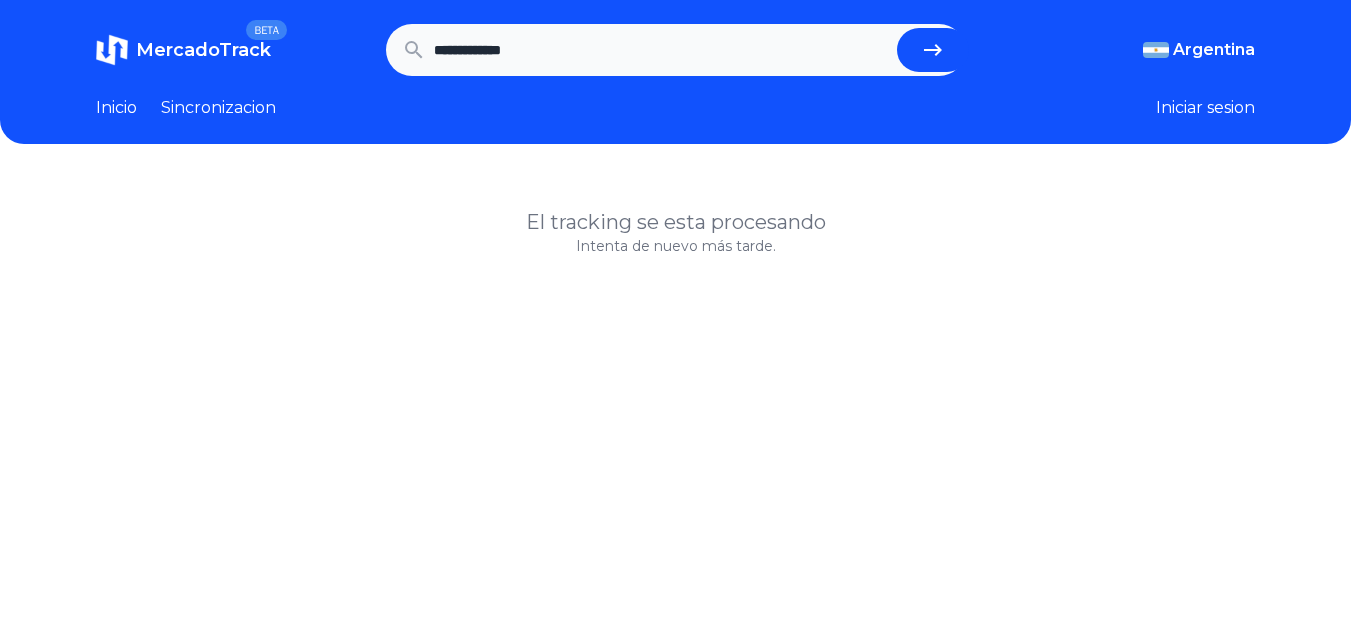 scroll, scrollTop: 0, scrollLeft: 0, axis: both 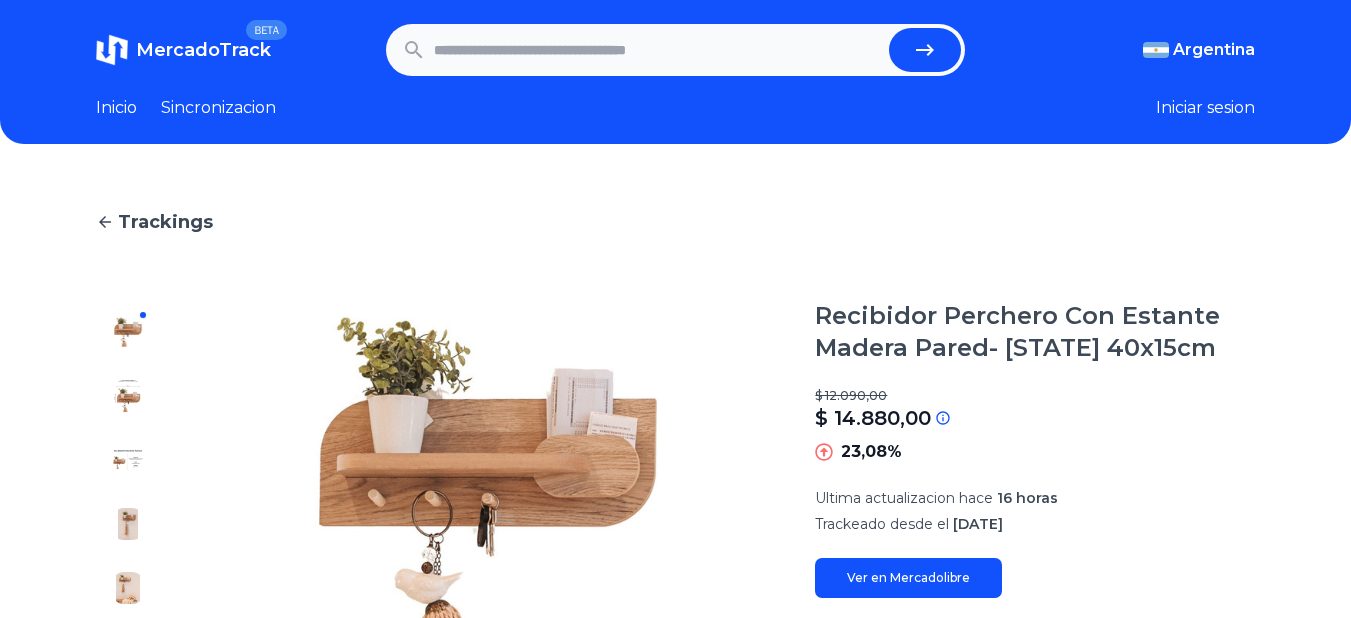 paste on "**********" 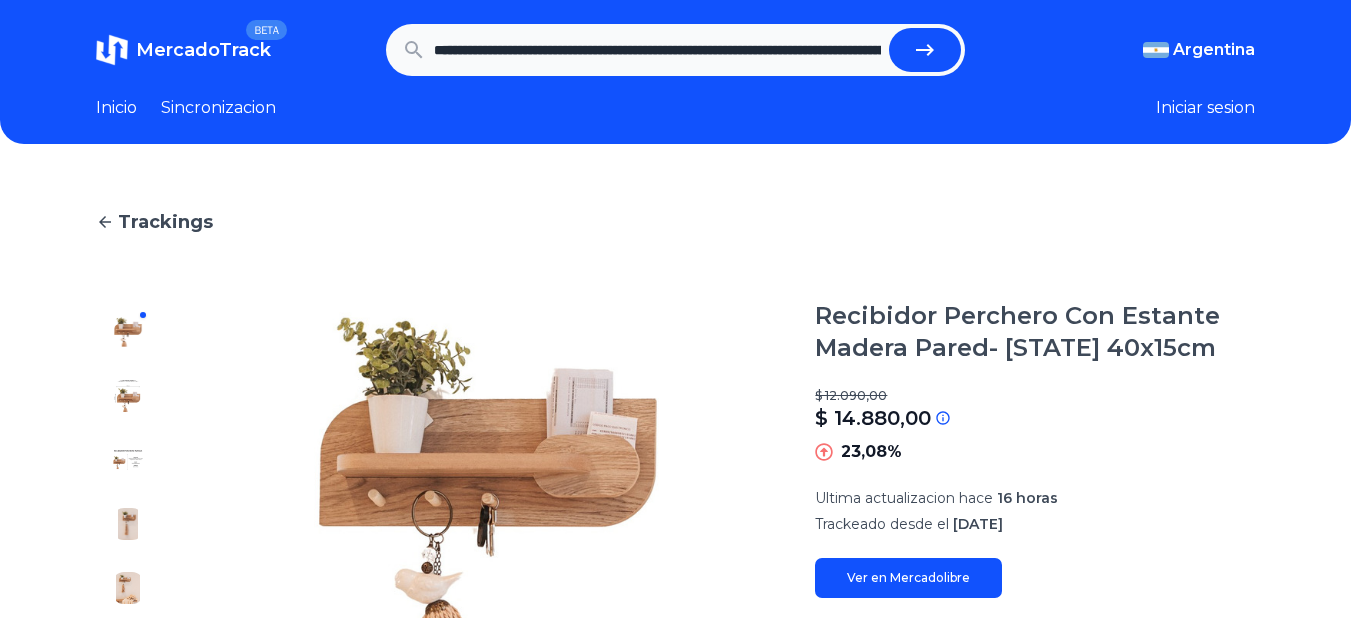 scroll, scrollTop: 0, scrollLeft: 3554, axis: horizontal 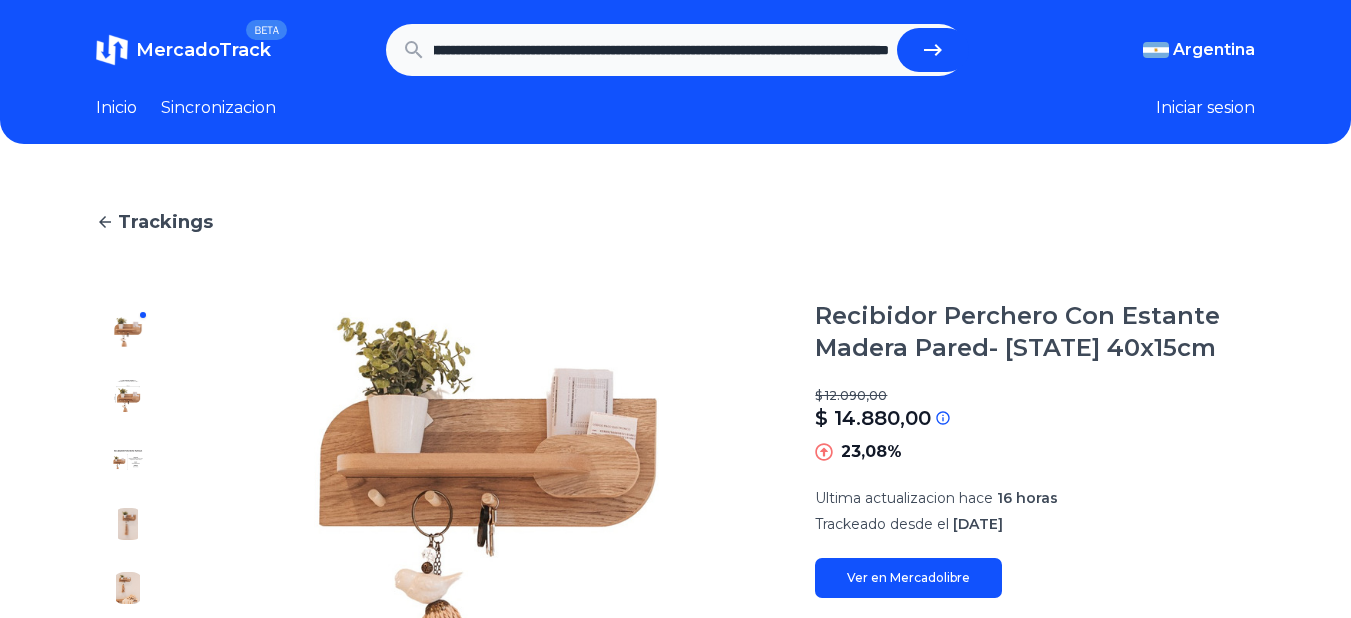type on "**********" 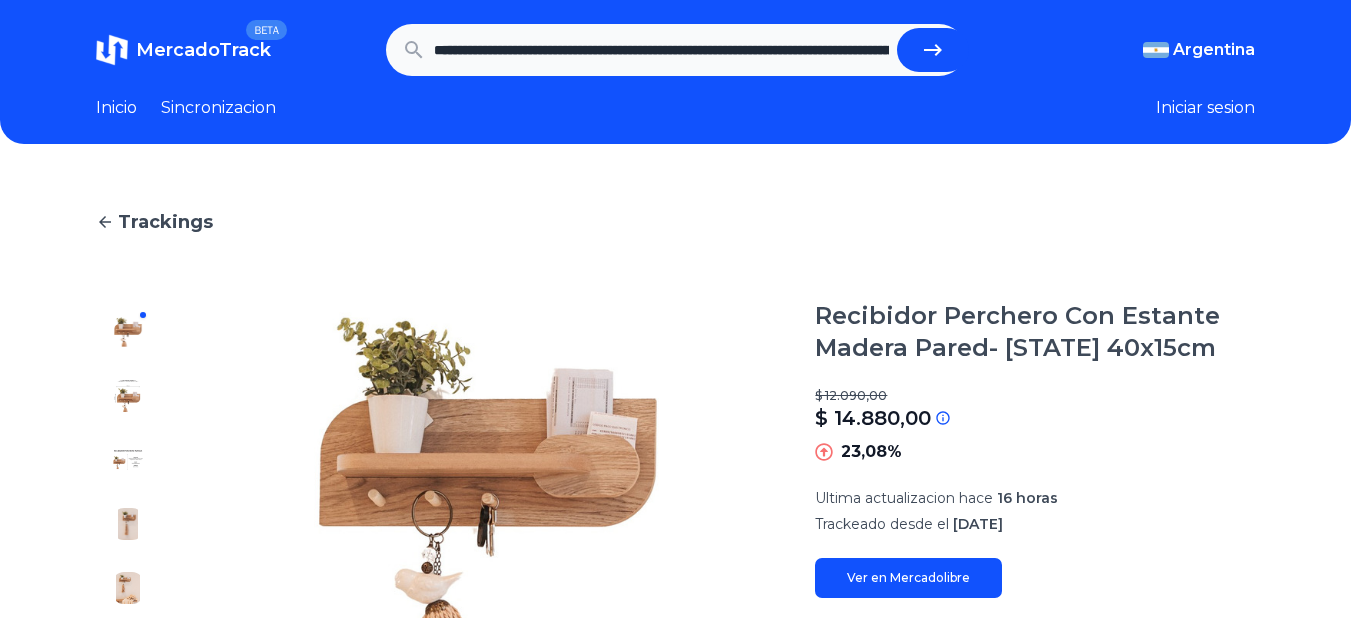 click at bounding box center [933, 50] 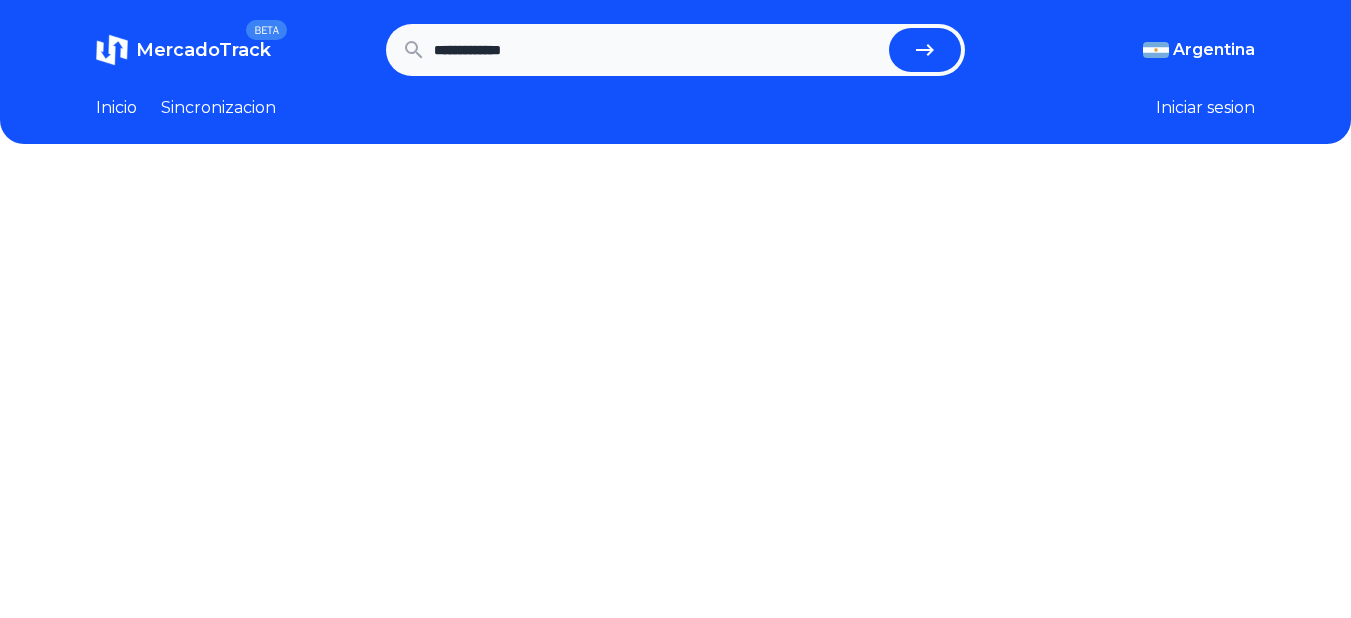 scroll, scrollTop: 0, scrollLeft: 0, axis: both 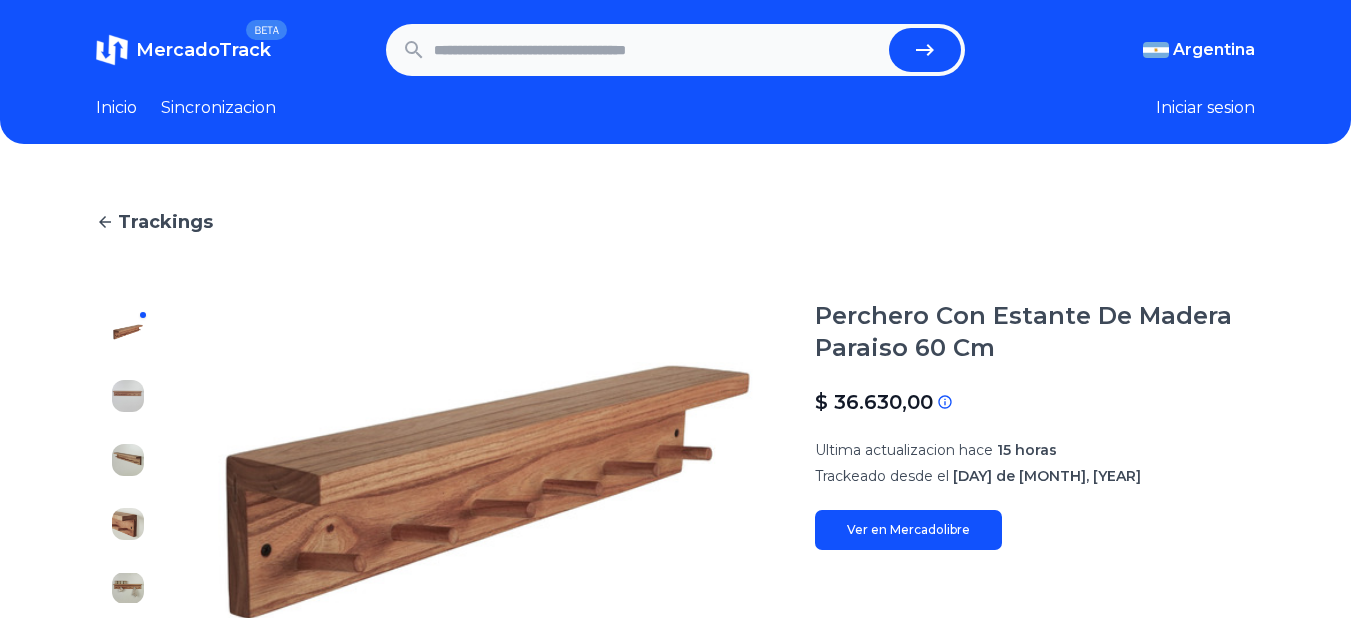 click at bounding box center [658, 50] 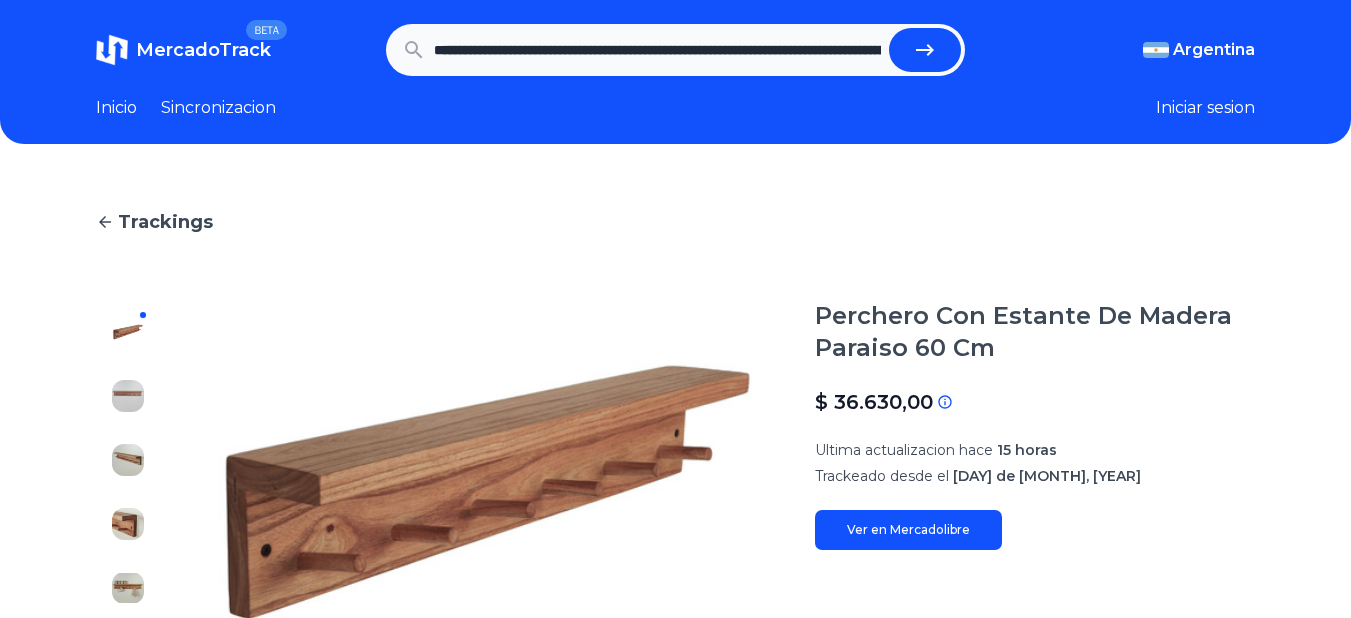 scroll, scrollTop: 0, scrollLeft: 3336, axis: horizontal 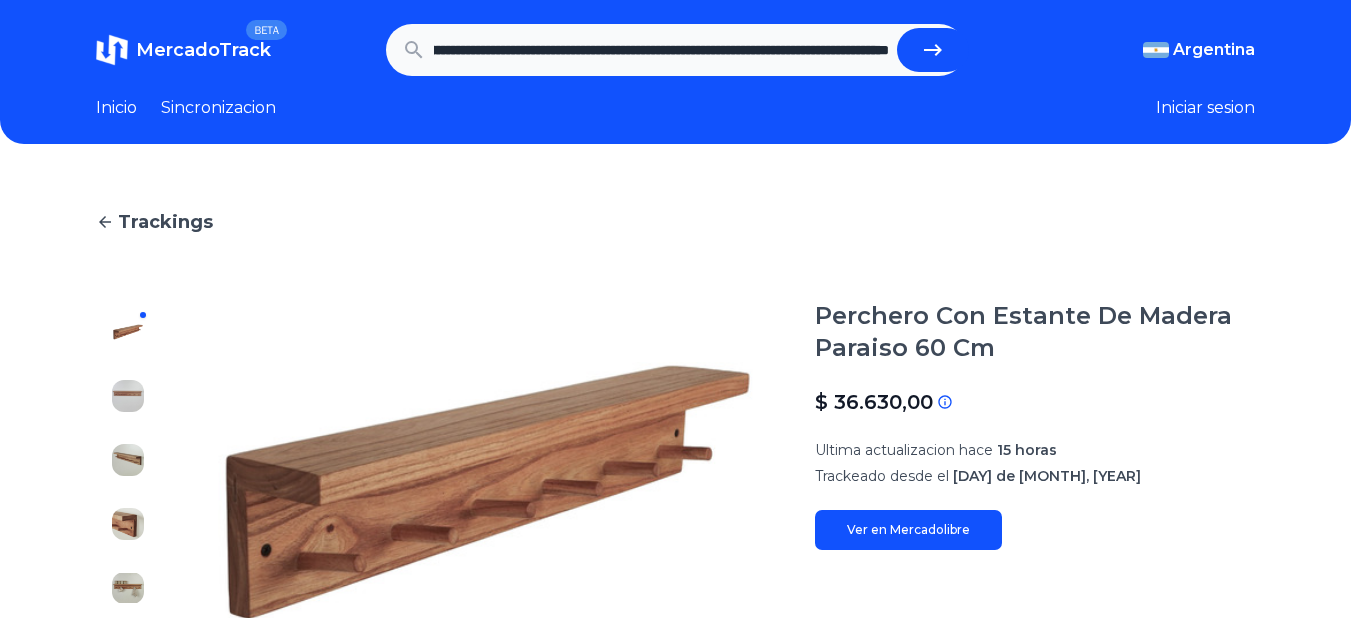 type on "**********" 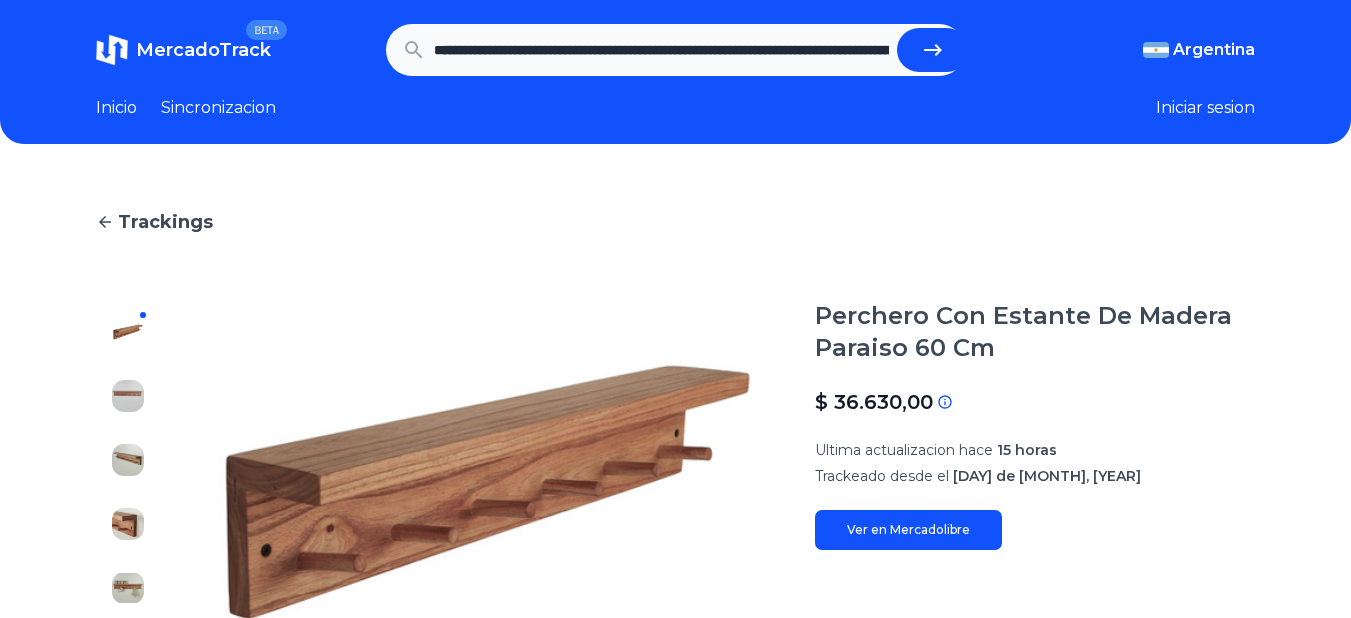 click at bounding box center (933, 50) 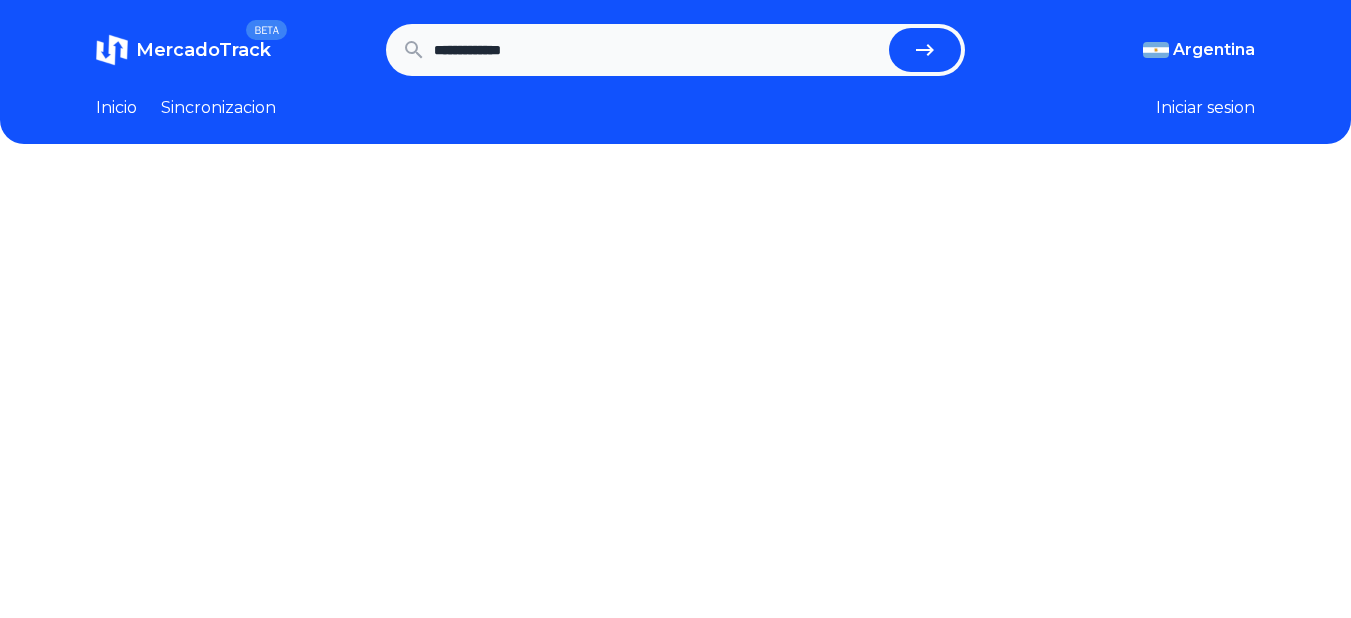 scroll, scrollTop: 0, scrollLeft: 0, axis: both 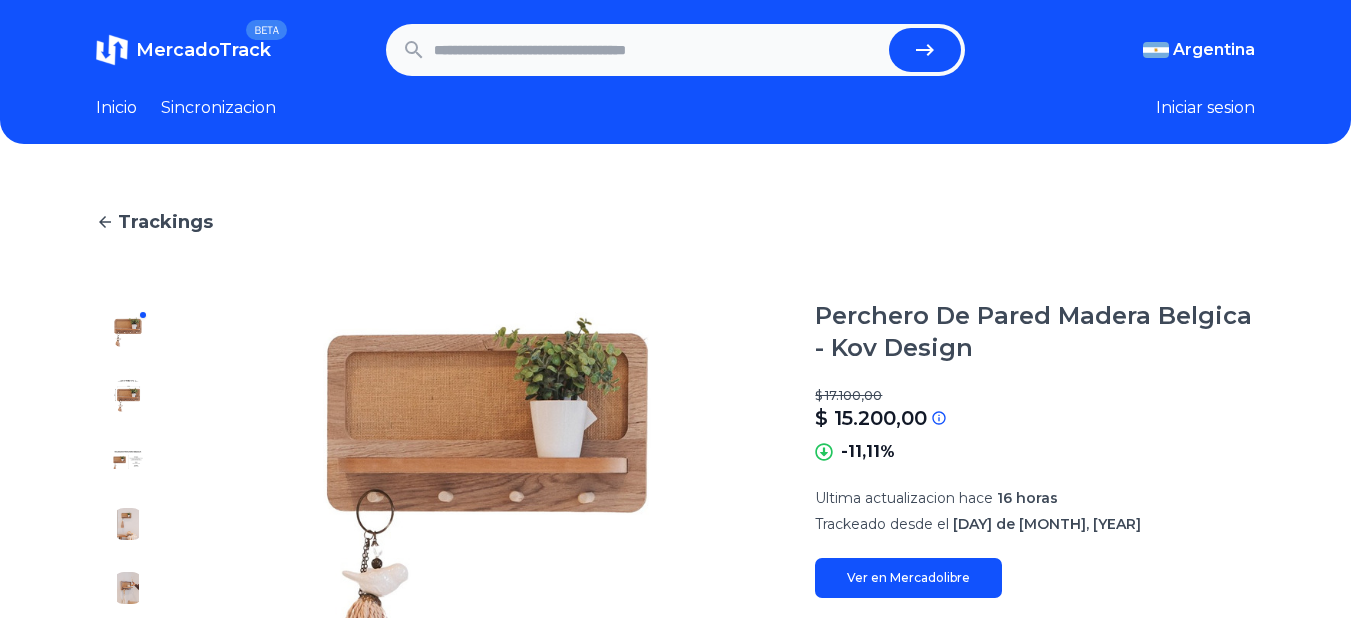 paste on "**********" 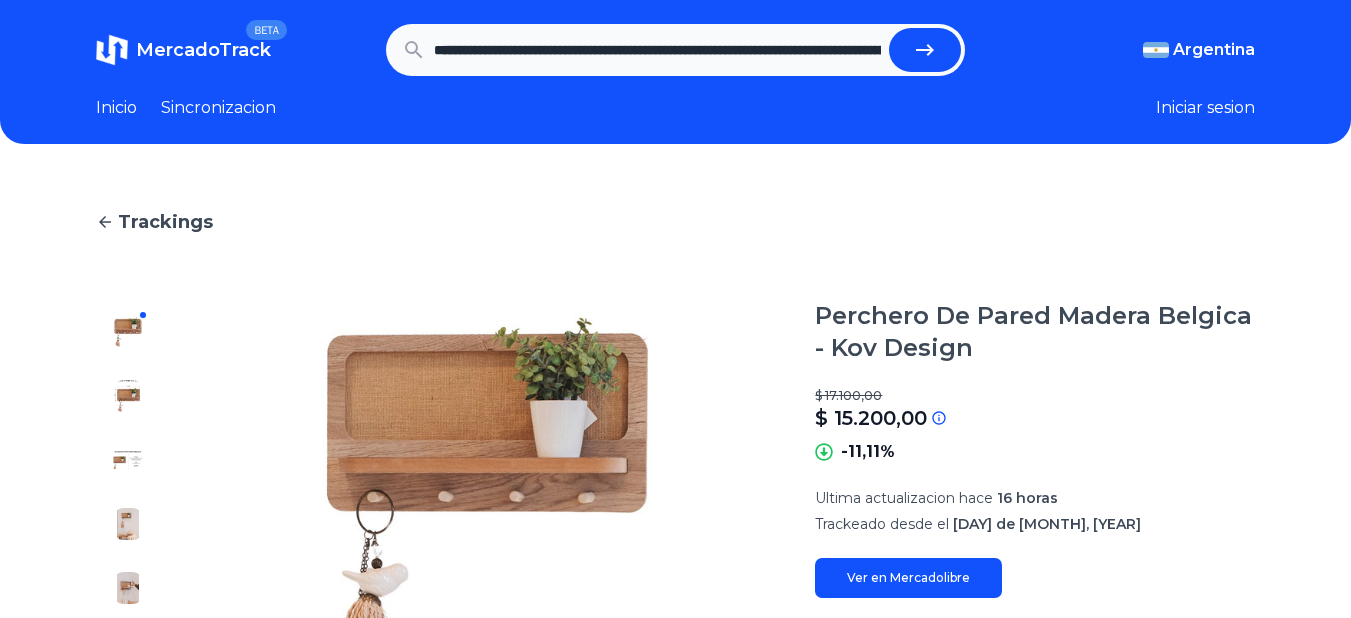 scroll, scrollTop: 0, scrollLeft: 2874, axis: horizontal 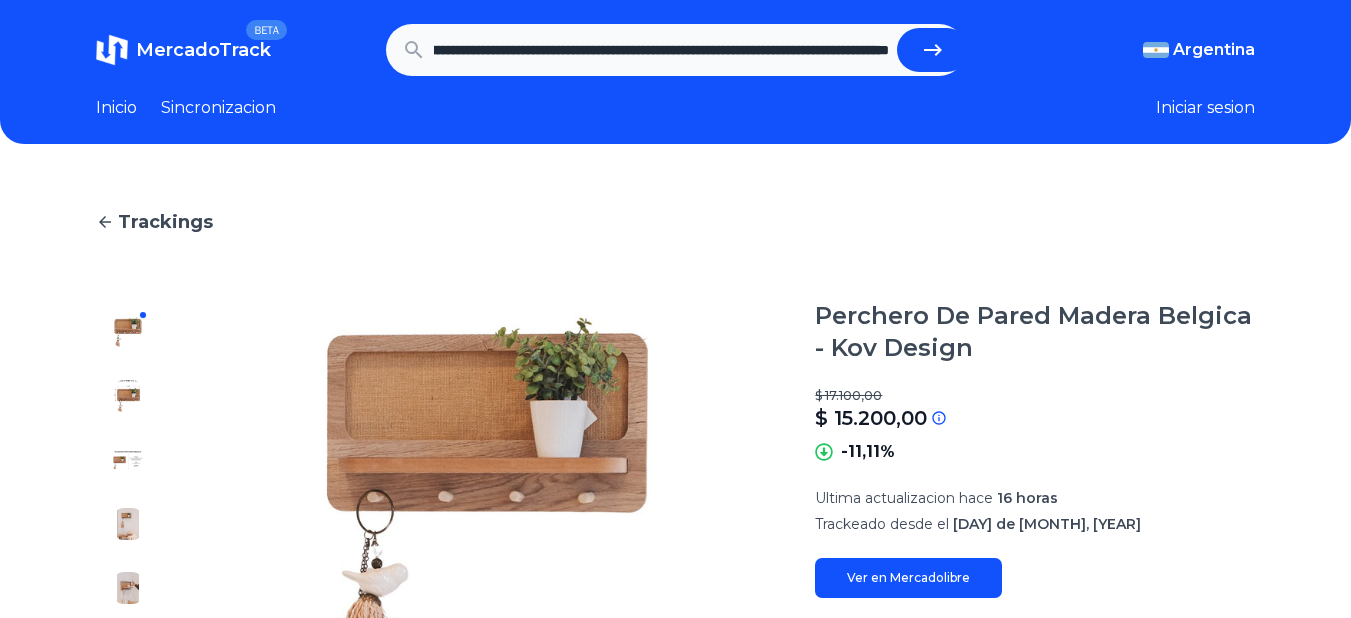 type on "**********" 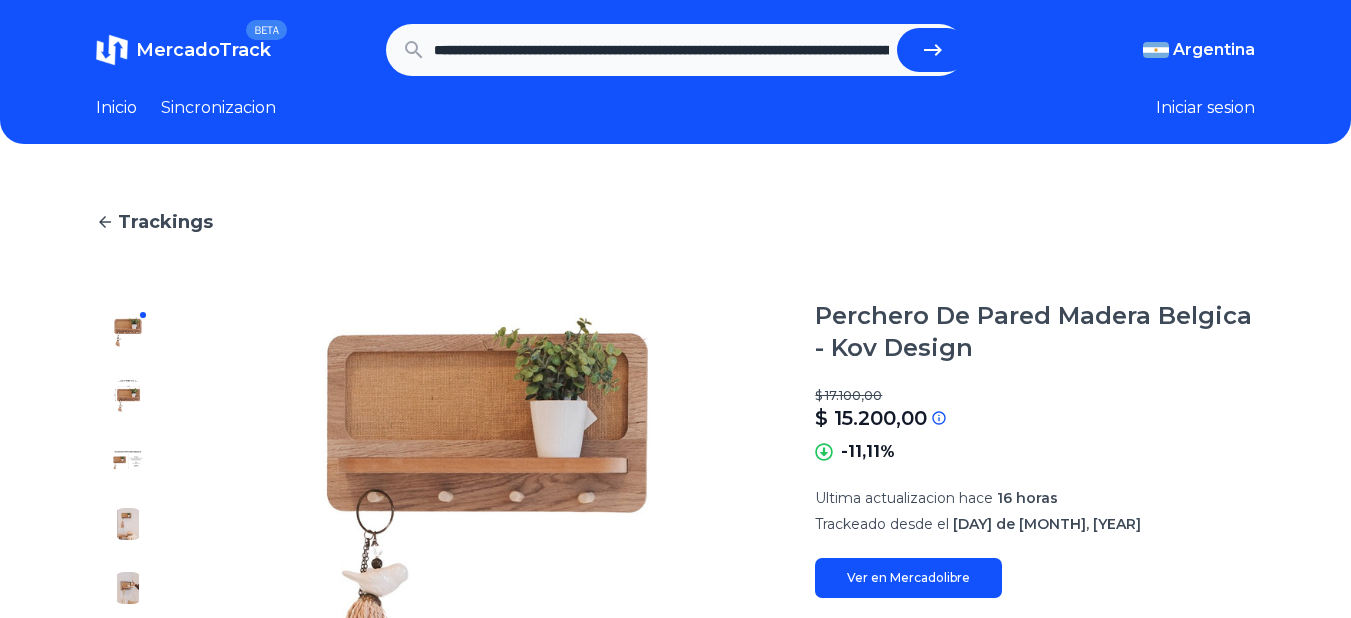 click at bounding box center [933, 50] 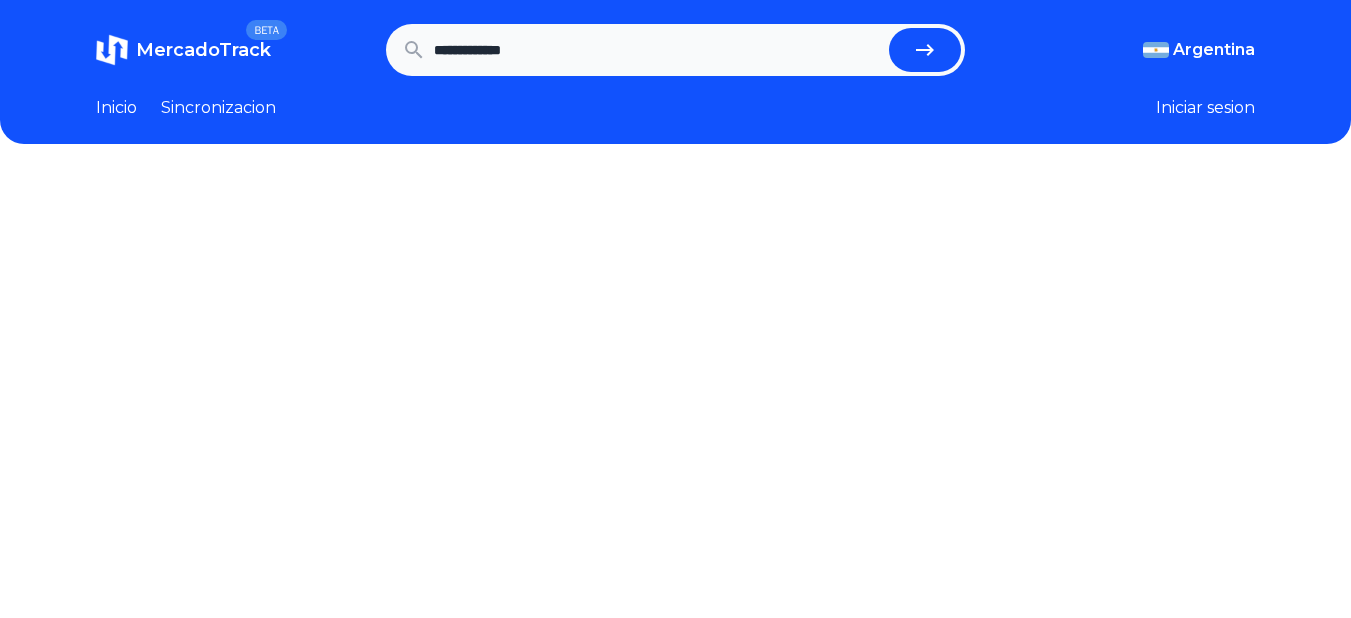 scroll, scrollTop: 0, scrollLeft: 0, axis: both 